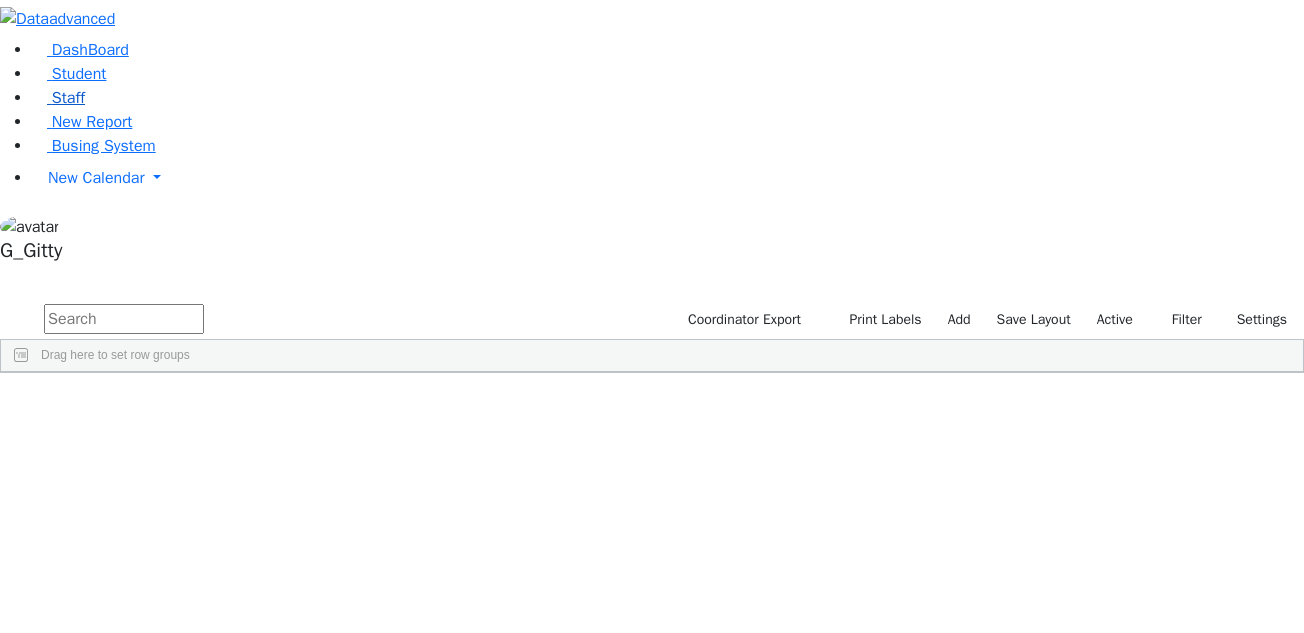 scroll, scrollTop: 0, scrollLeft: 0, axis: both 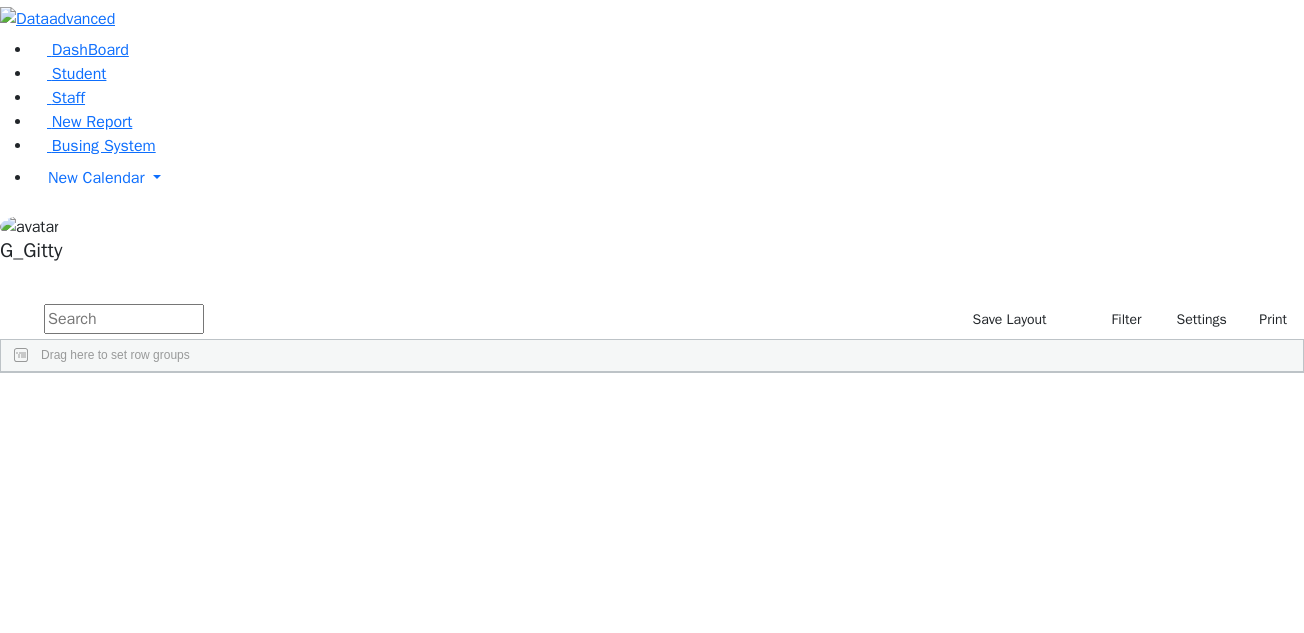 click at bounding box center (124, 319) 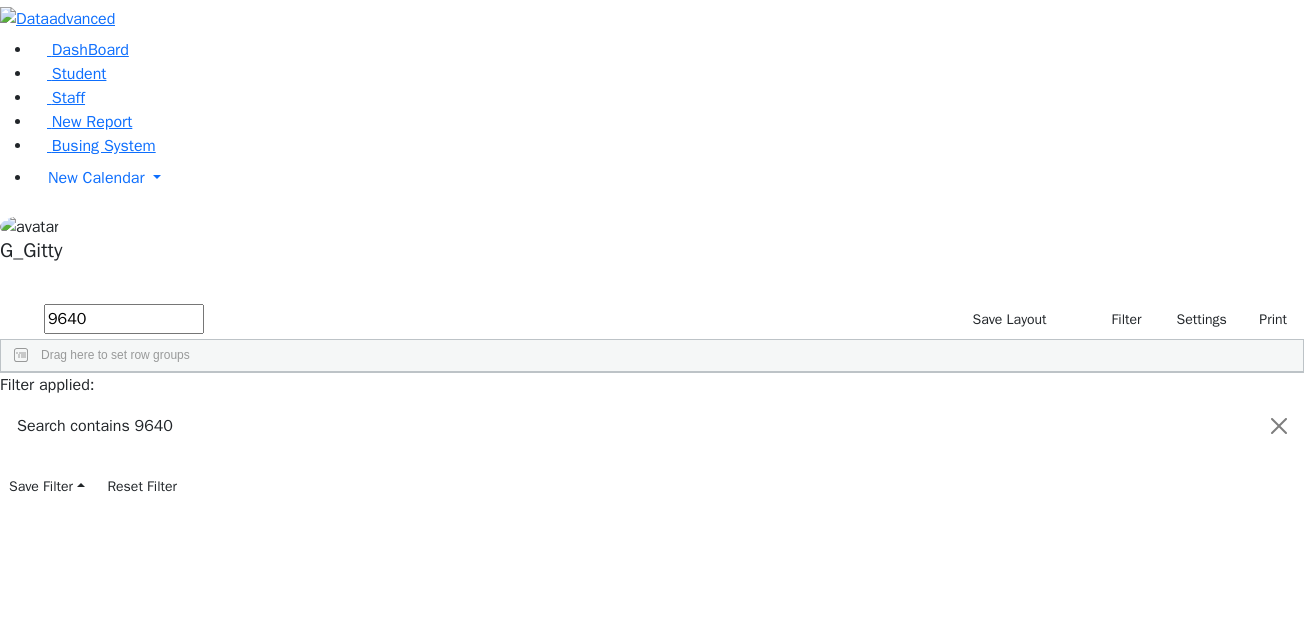 type on "9640" 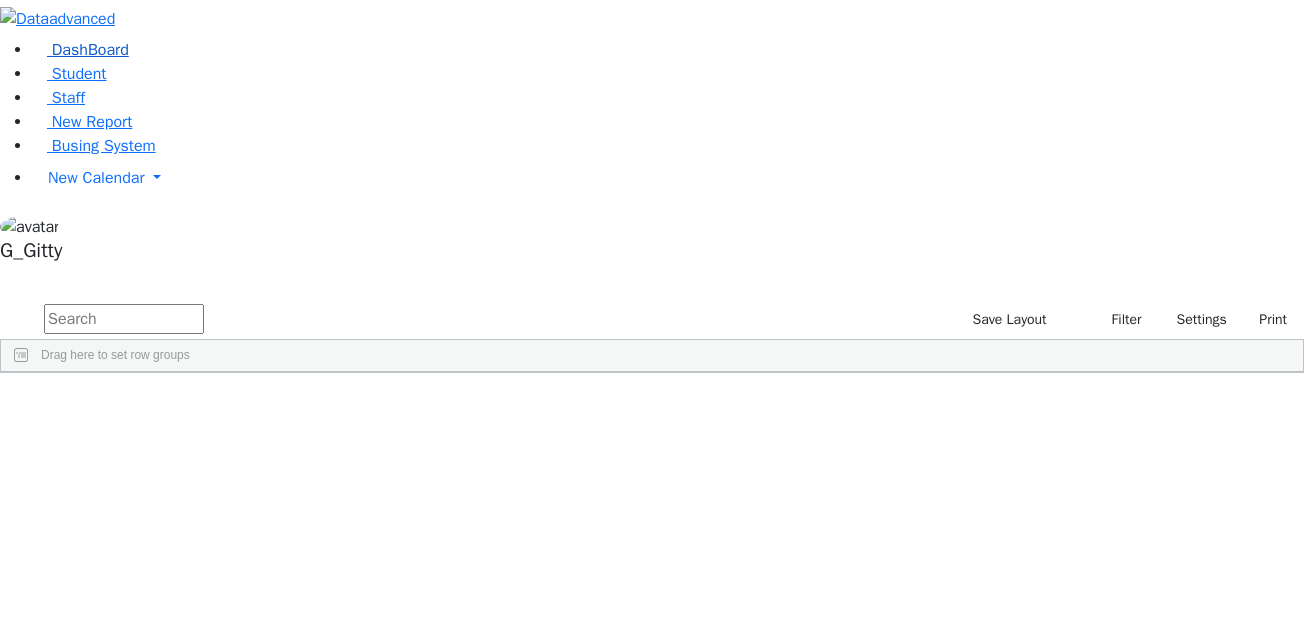type 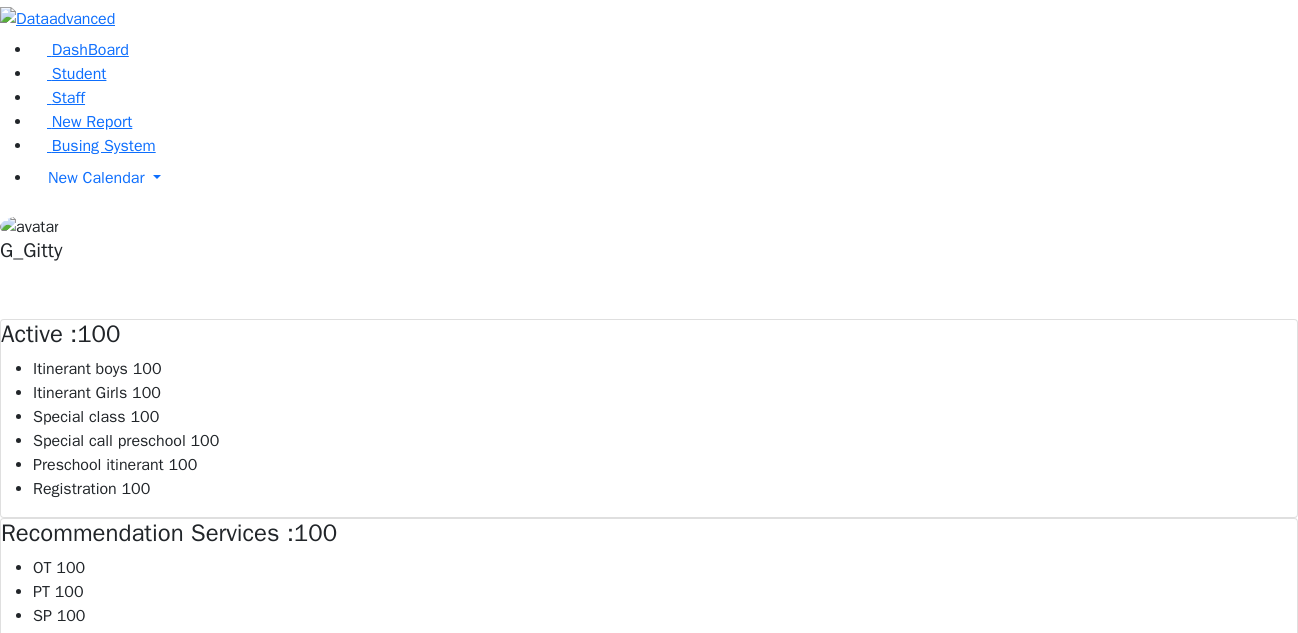 scroll, scrollTop: 0, scrollLeft: 0, axis: both 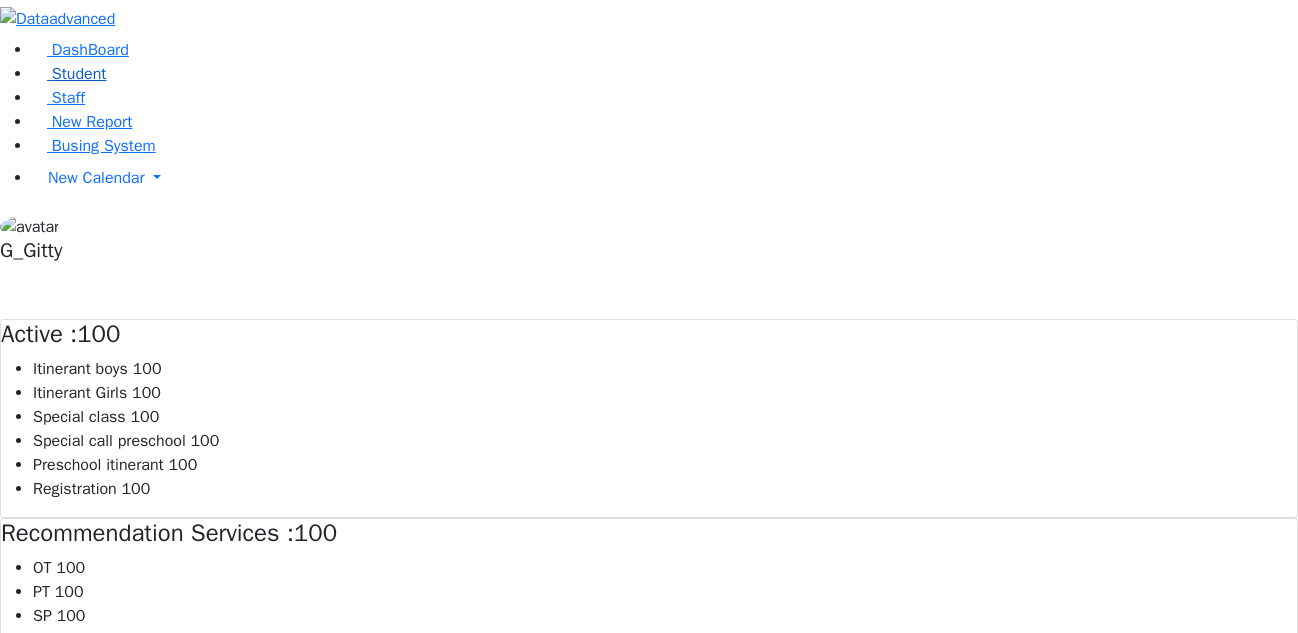 click on "Student" at bounding box center [69, 74] 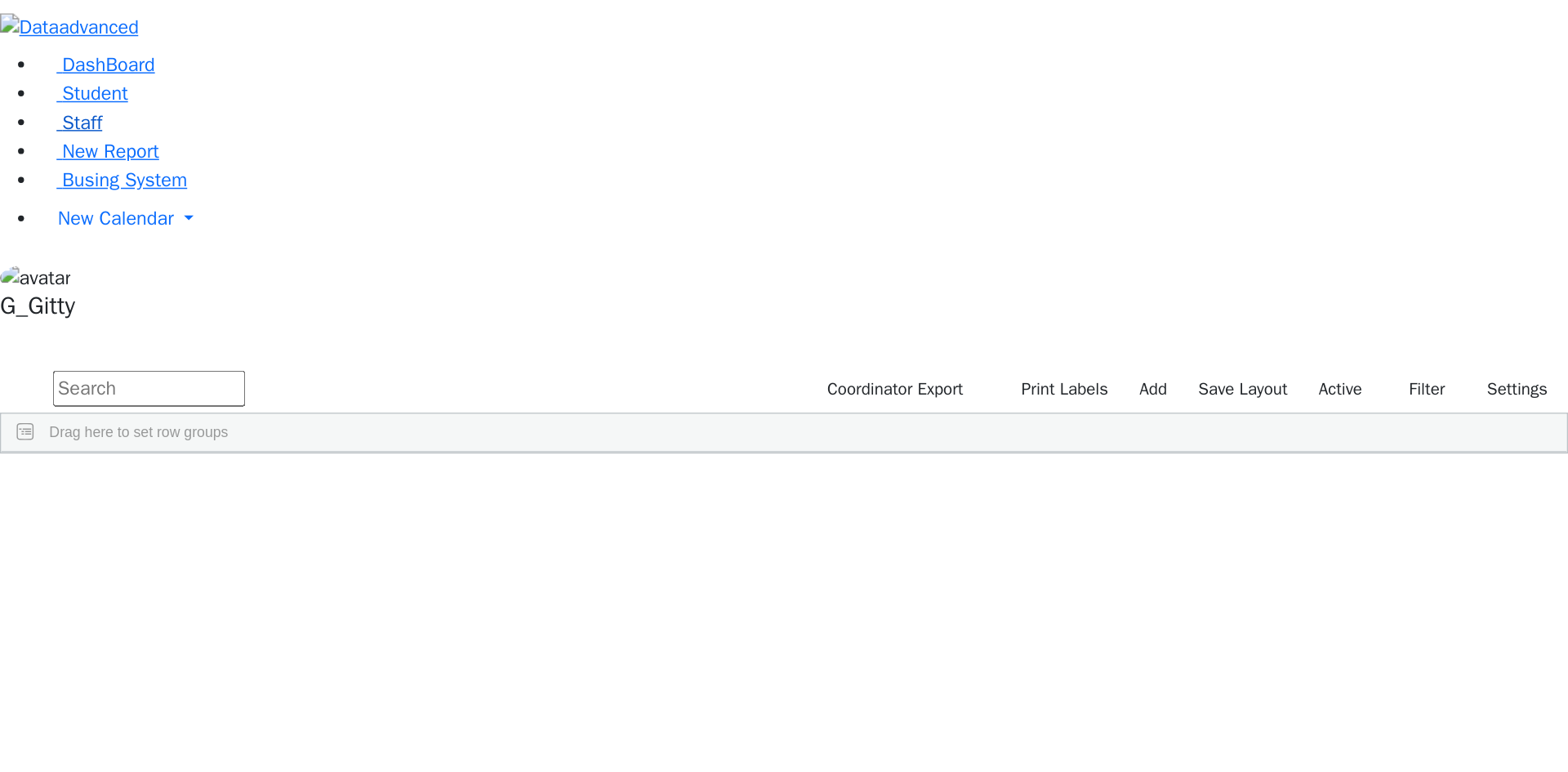 scroll, scrollTop: 0, scrollLeft: 0, axis: both 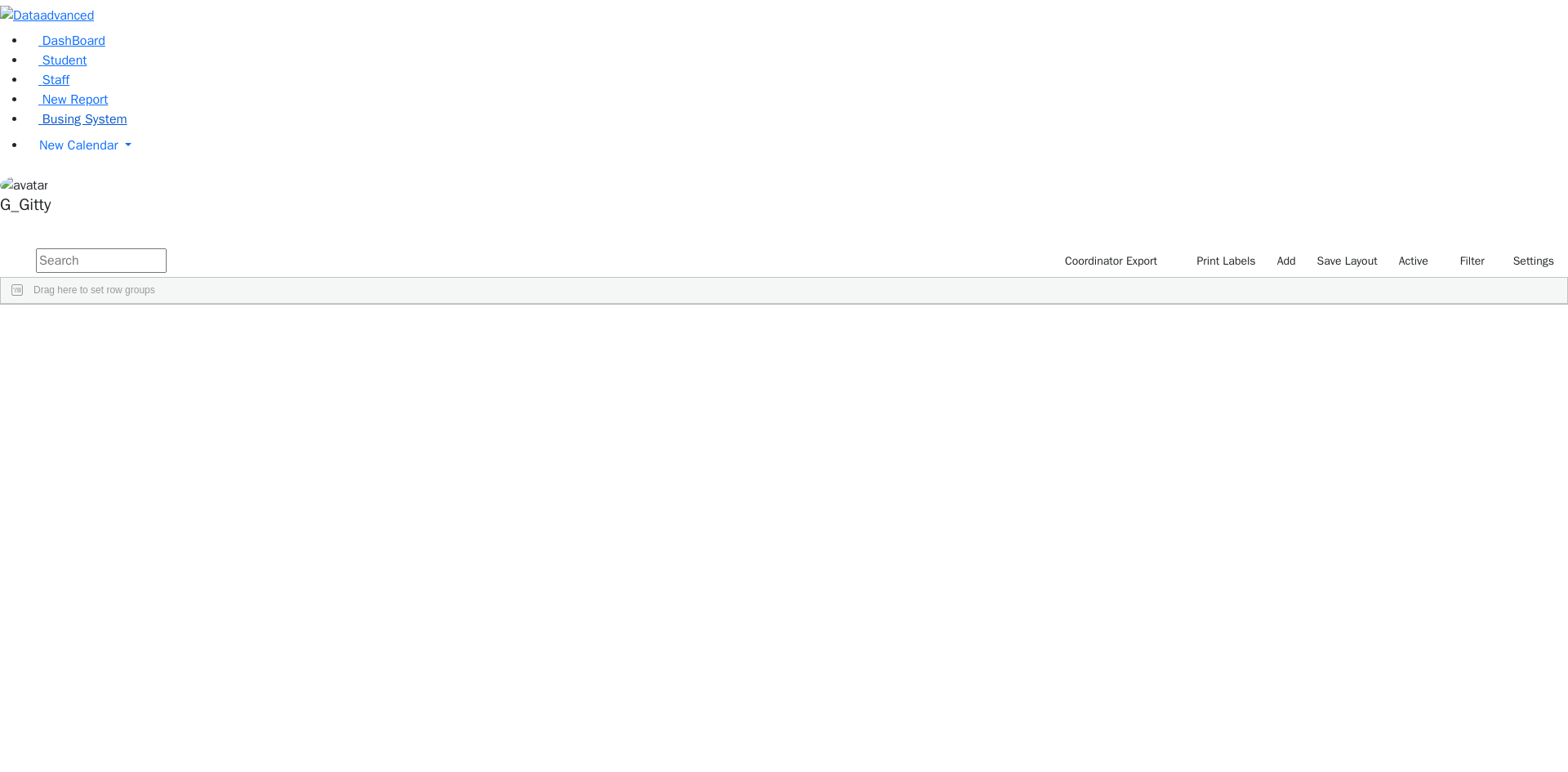 click on "Busing System" at bounding box center (77, 119) 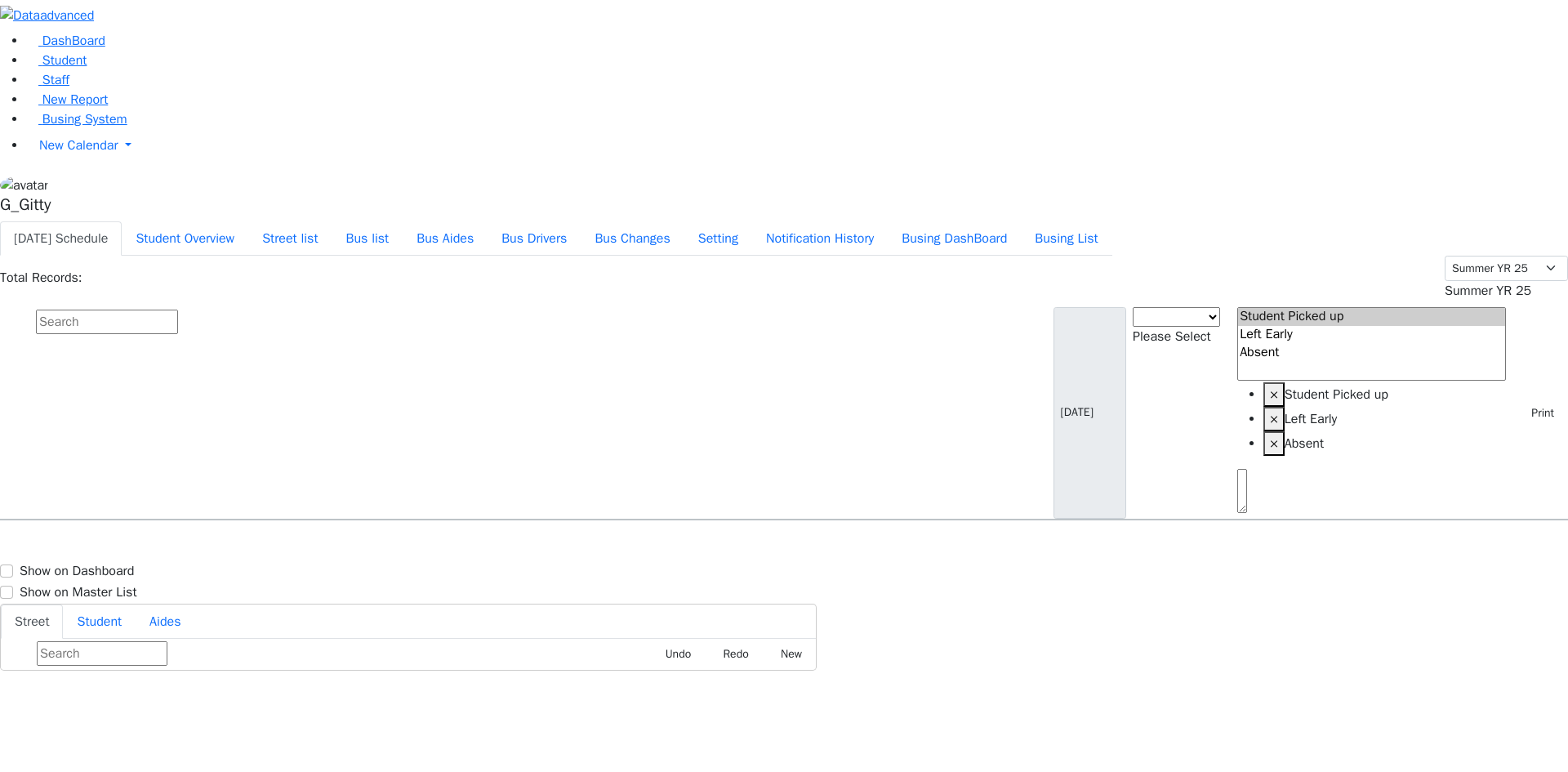 scroll, scrollTop: 0, scrollLeft: 0, axis: both 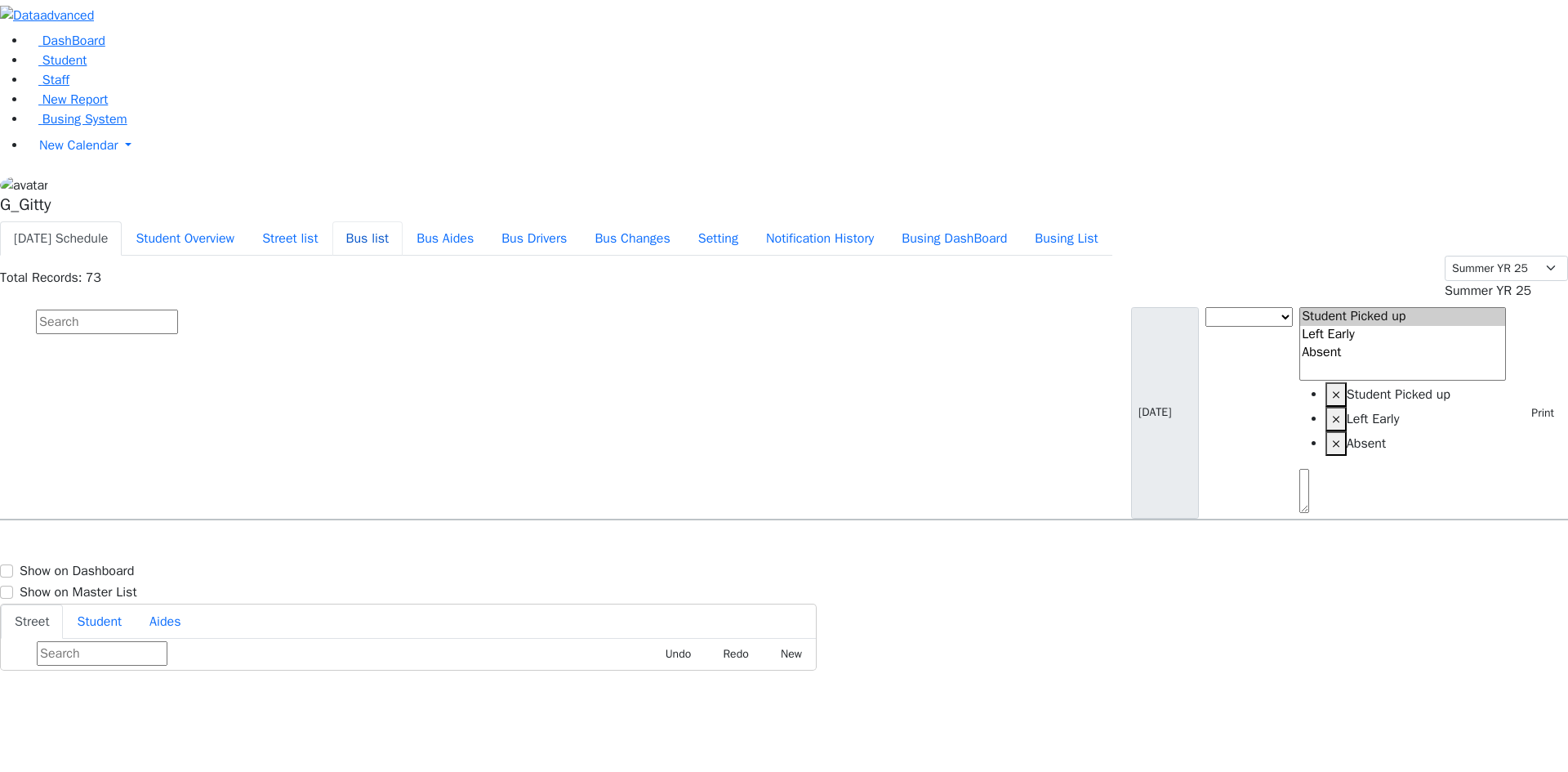 click on "Bus list" at bounding box center (368, 239) 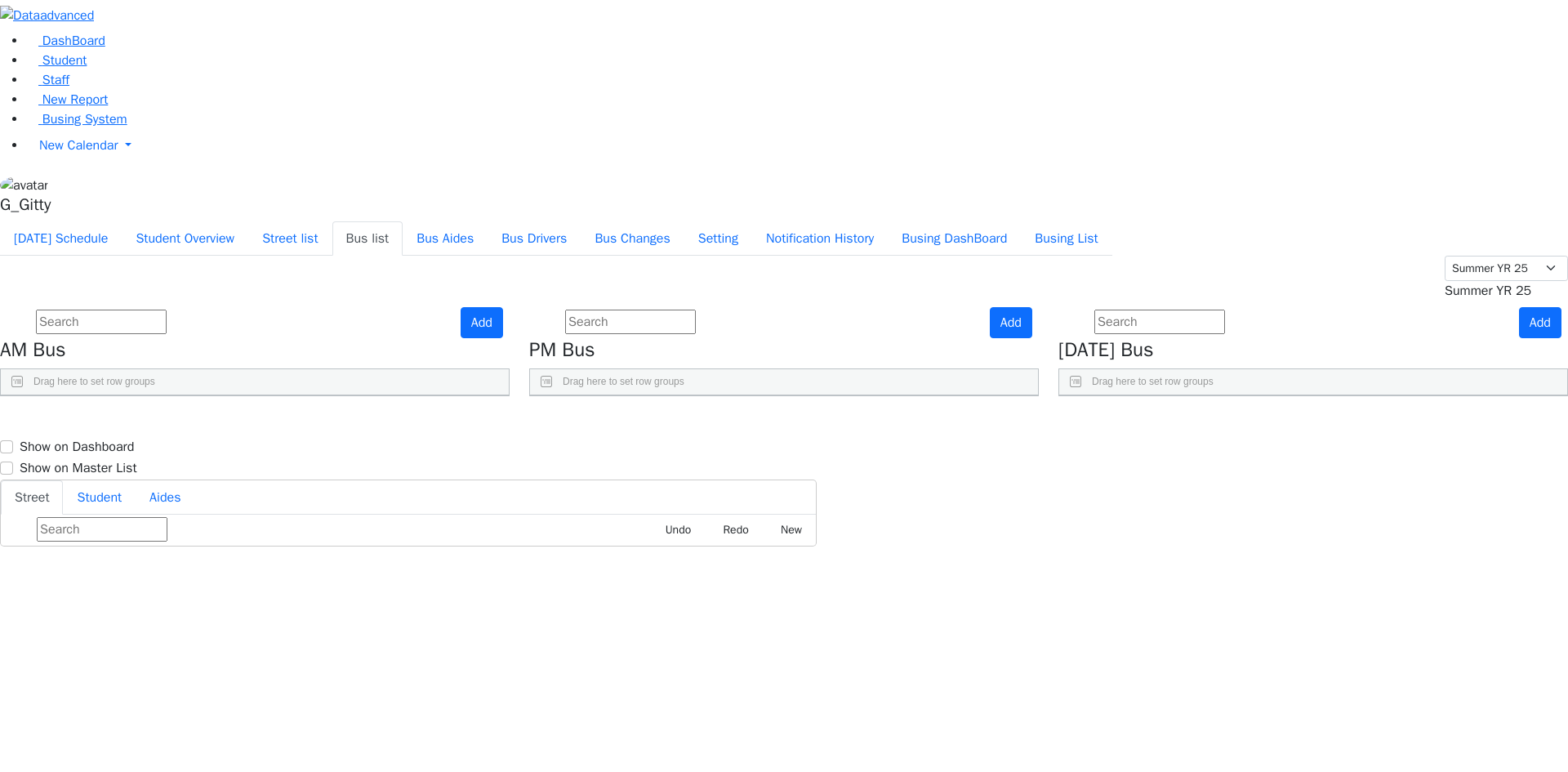 scroll, scrollTop: 82, scrollLeft: 0, axis: vertical 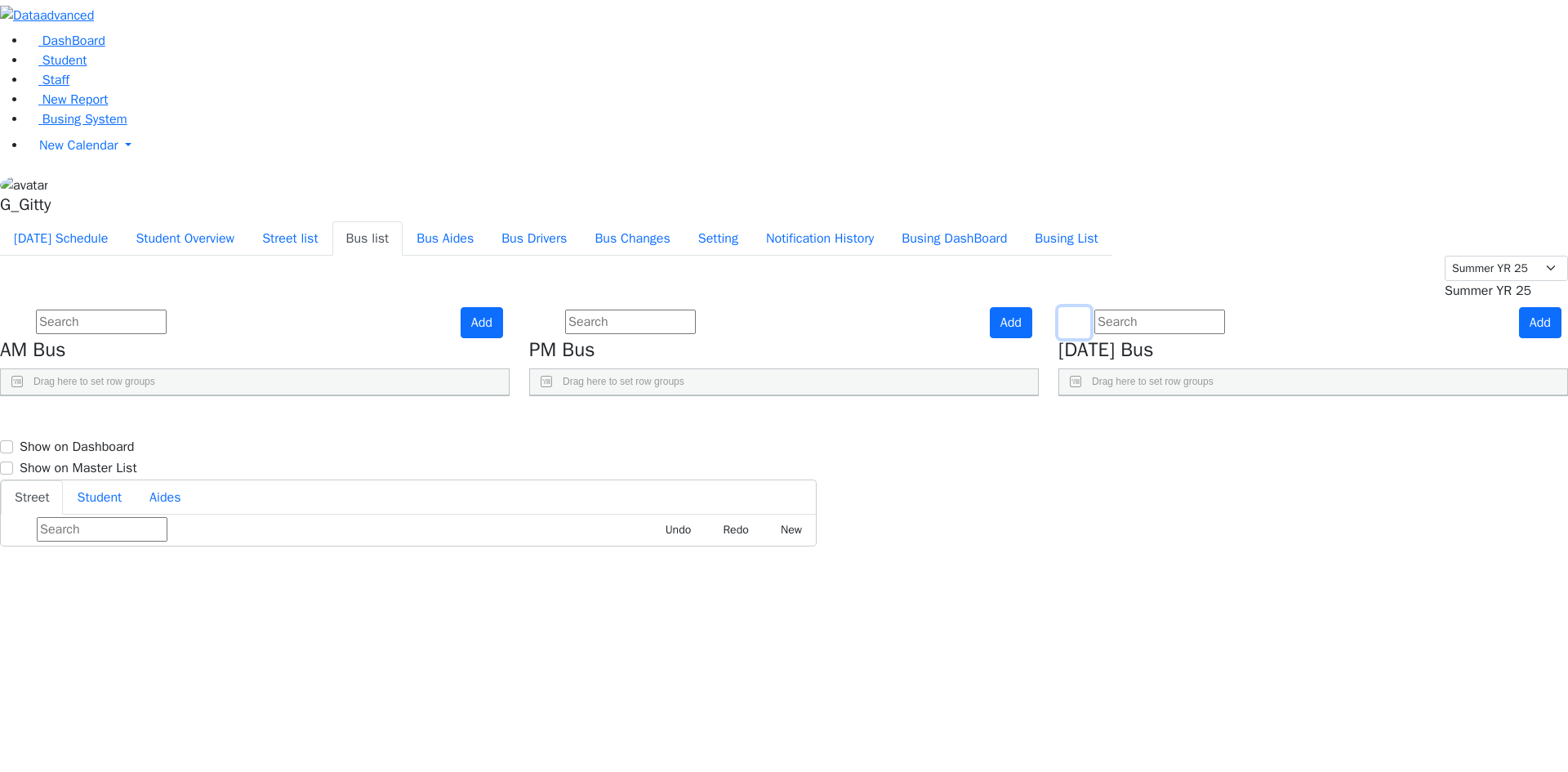 click at bounding box center (1074, 323) 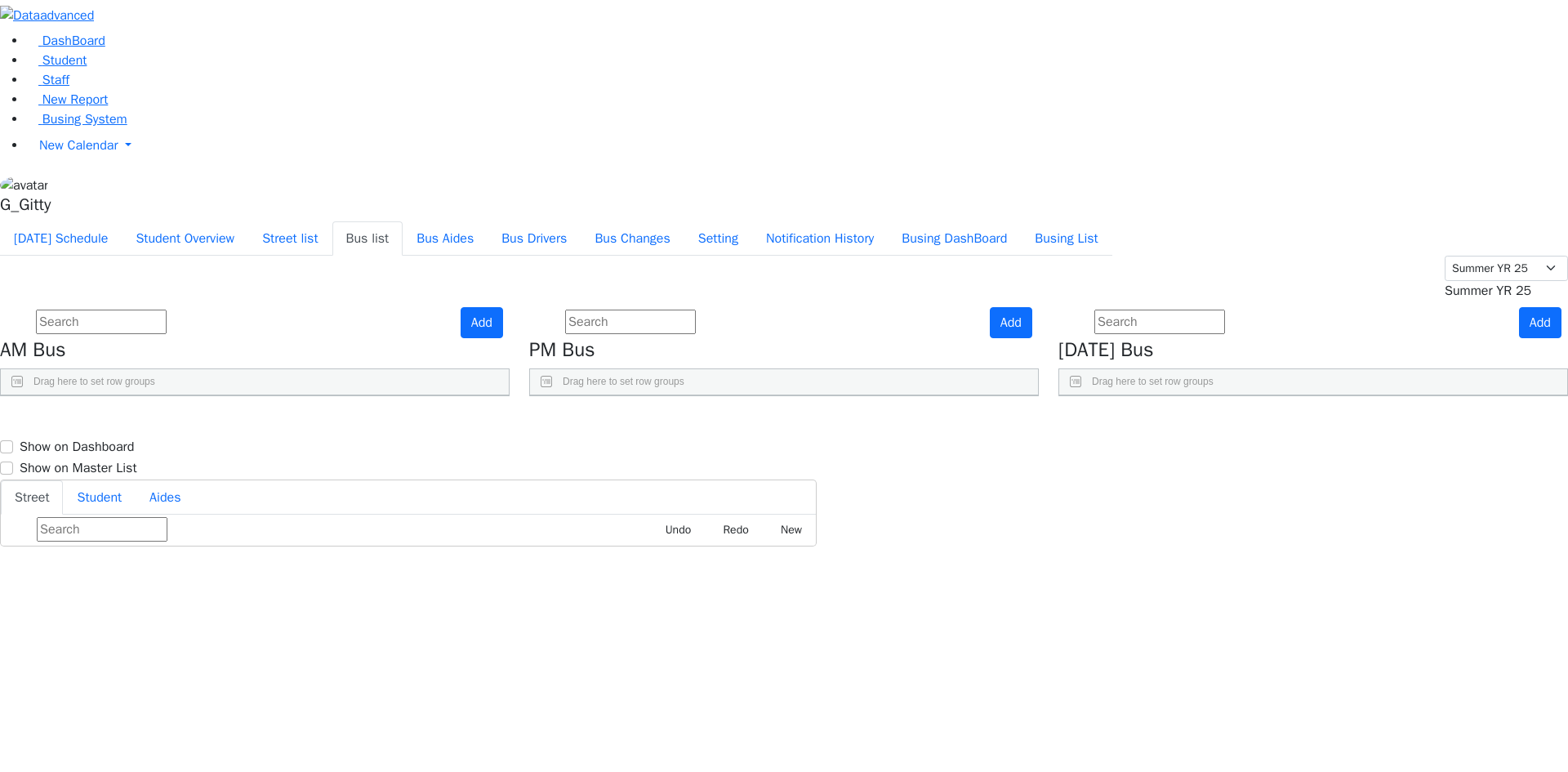 click at bounding box center (1160, 322) 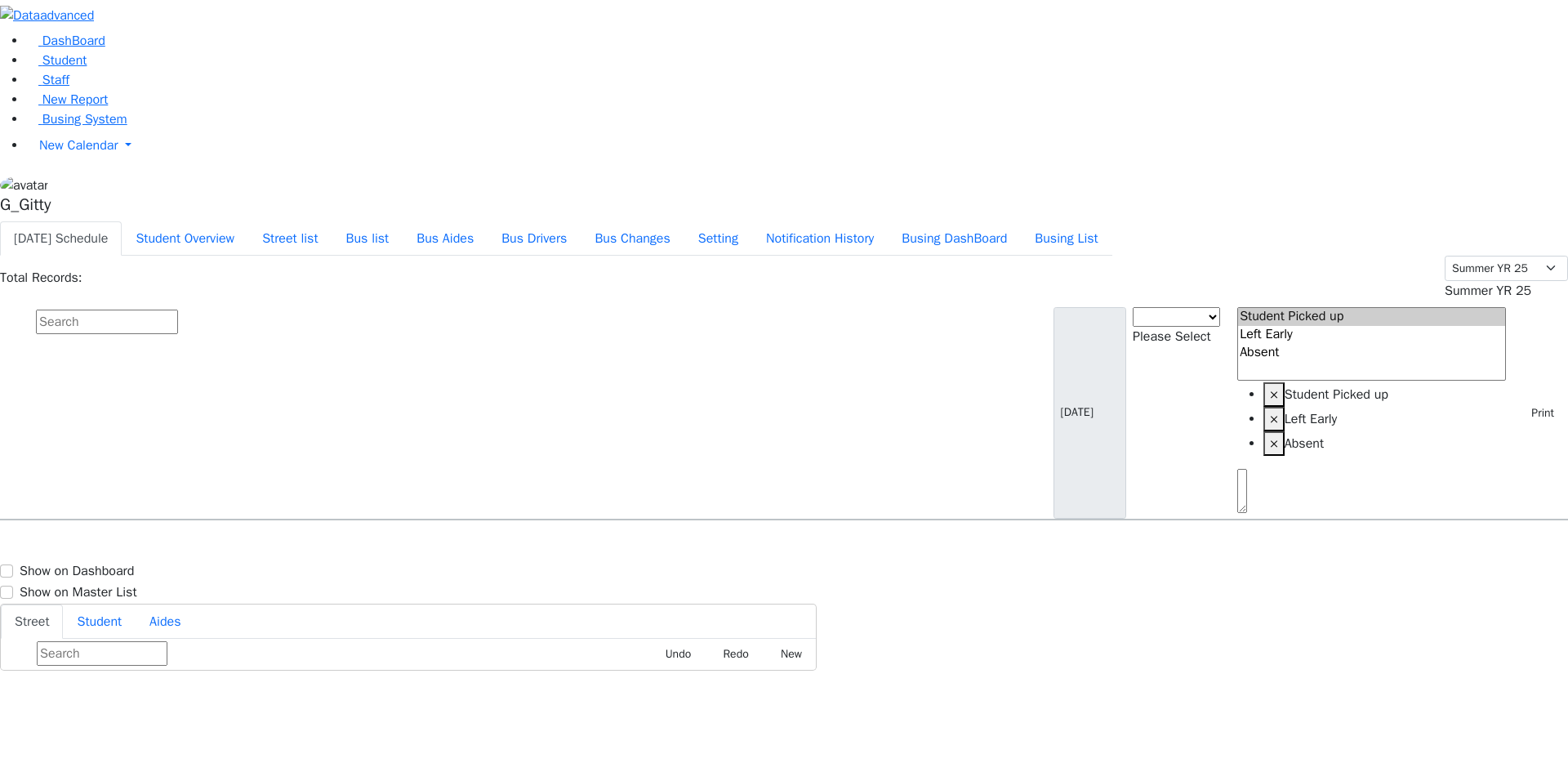 scroll, scrollTop: 0, scrollLeft: 0, axis: both 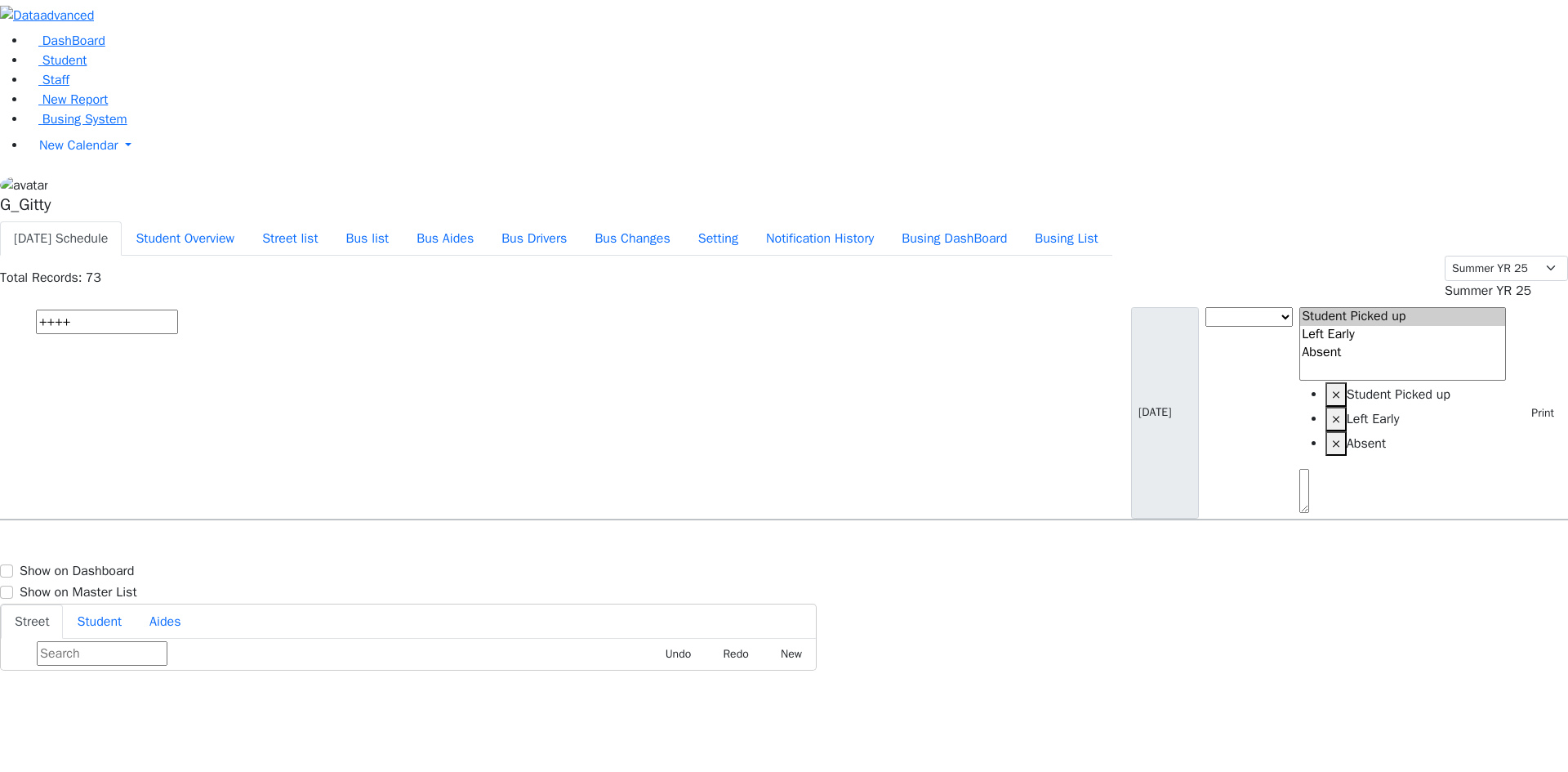 click on "++++" at bounding box center (107, 322) 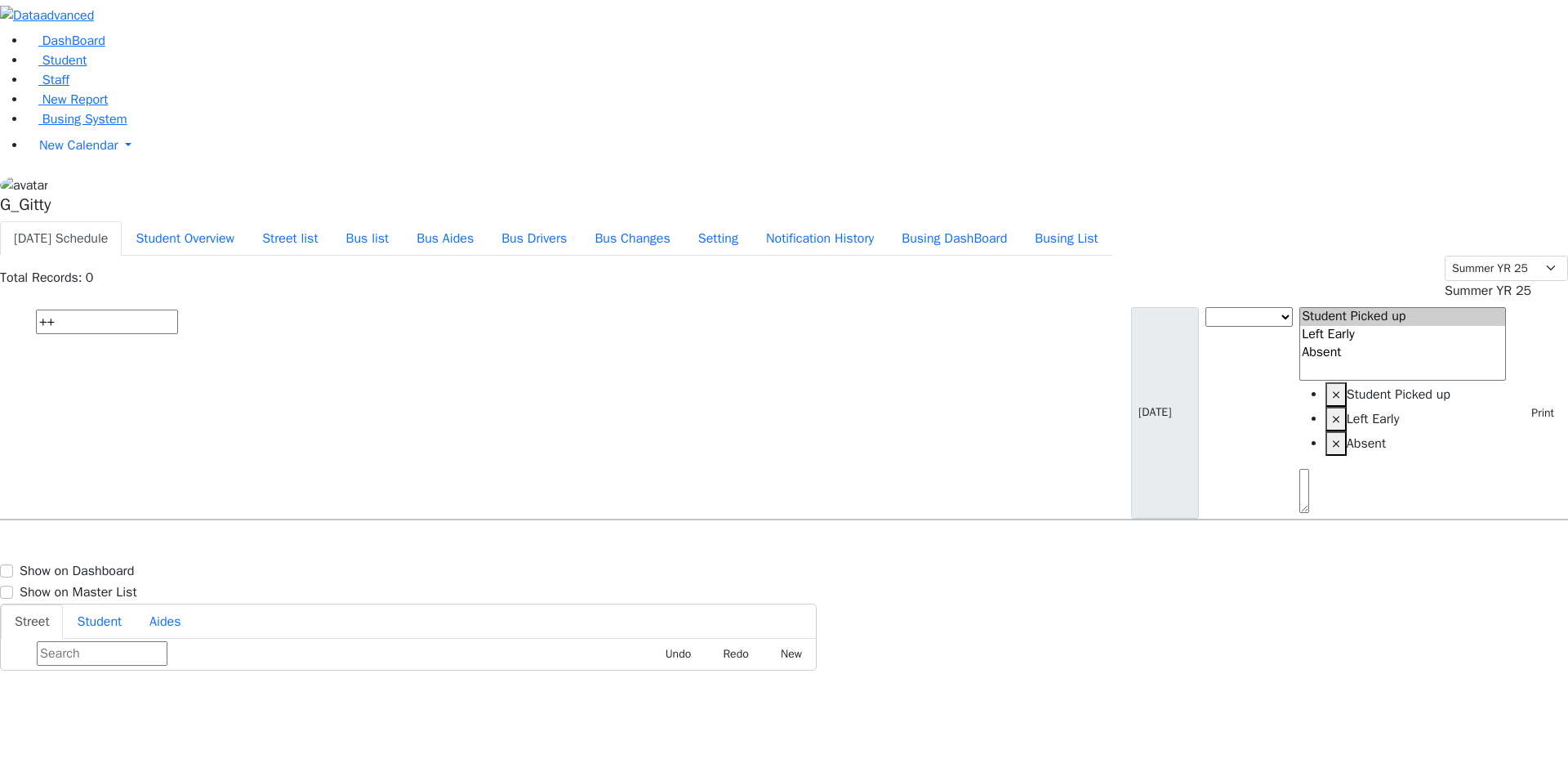 type on "+" 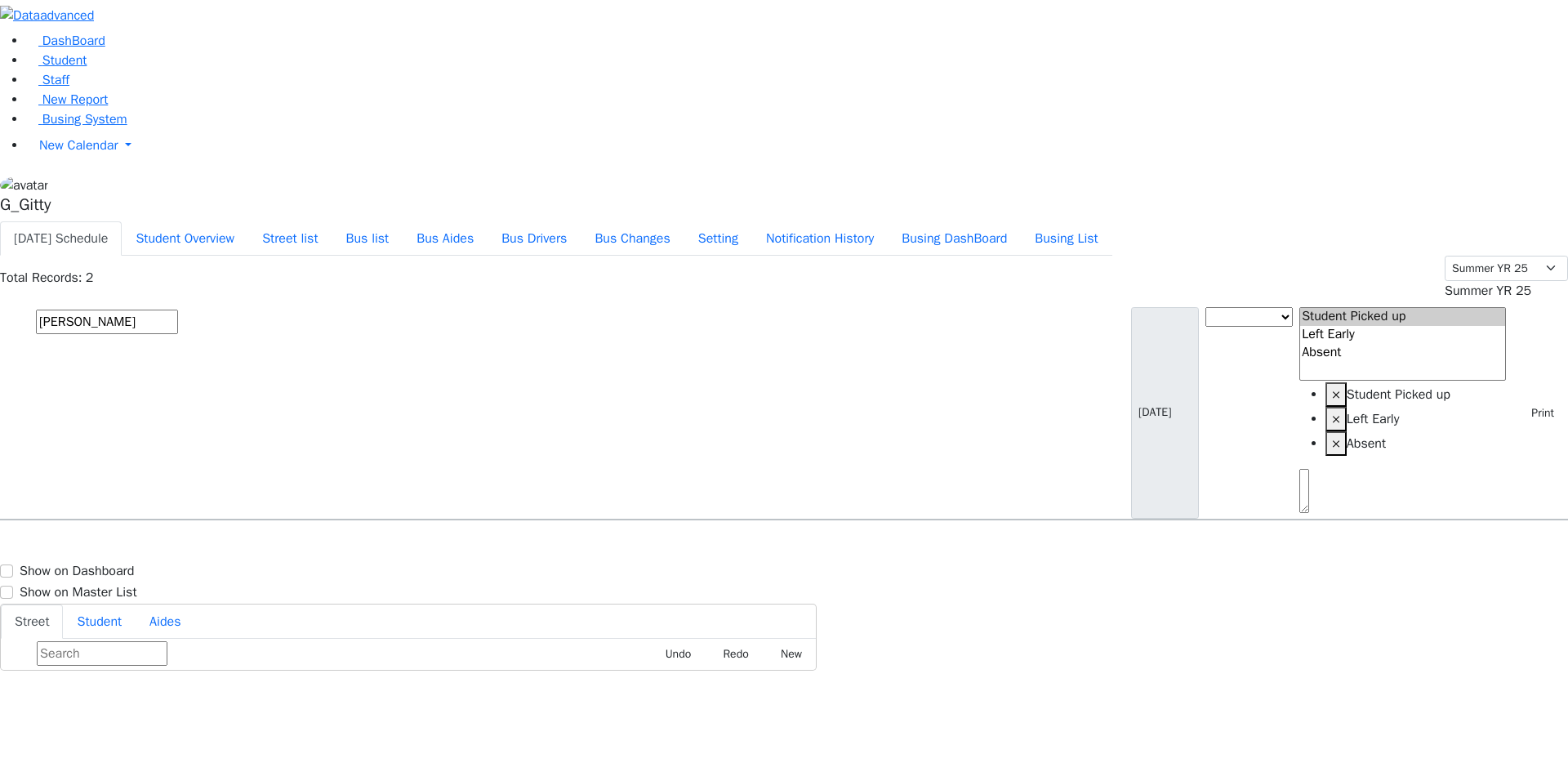 type on "klein" 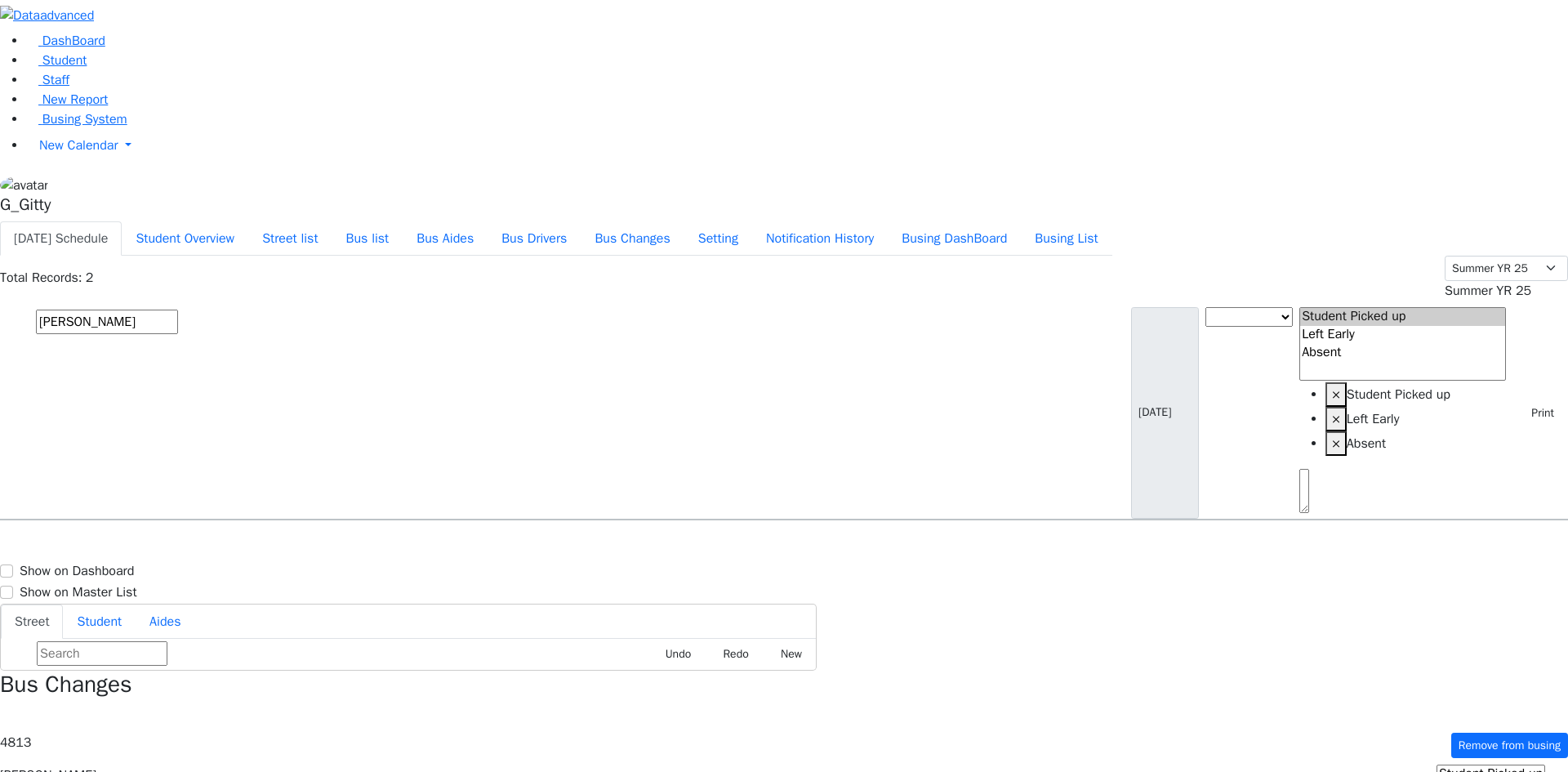 click at bounding box center (1532, 1082) 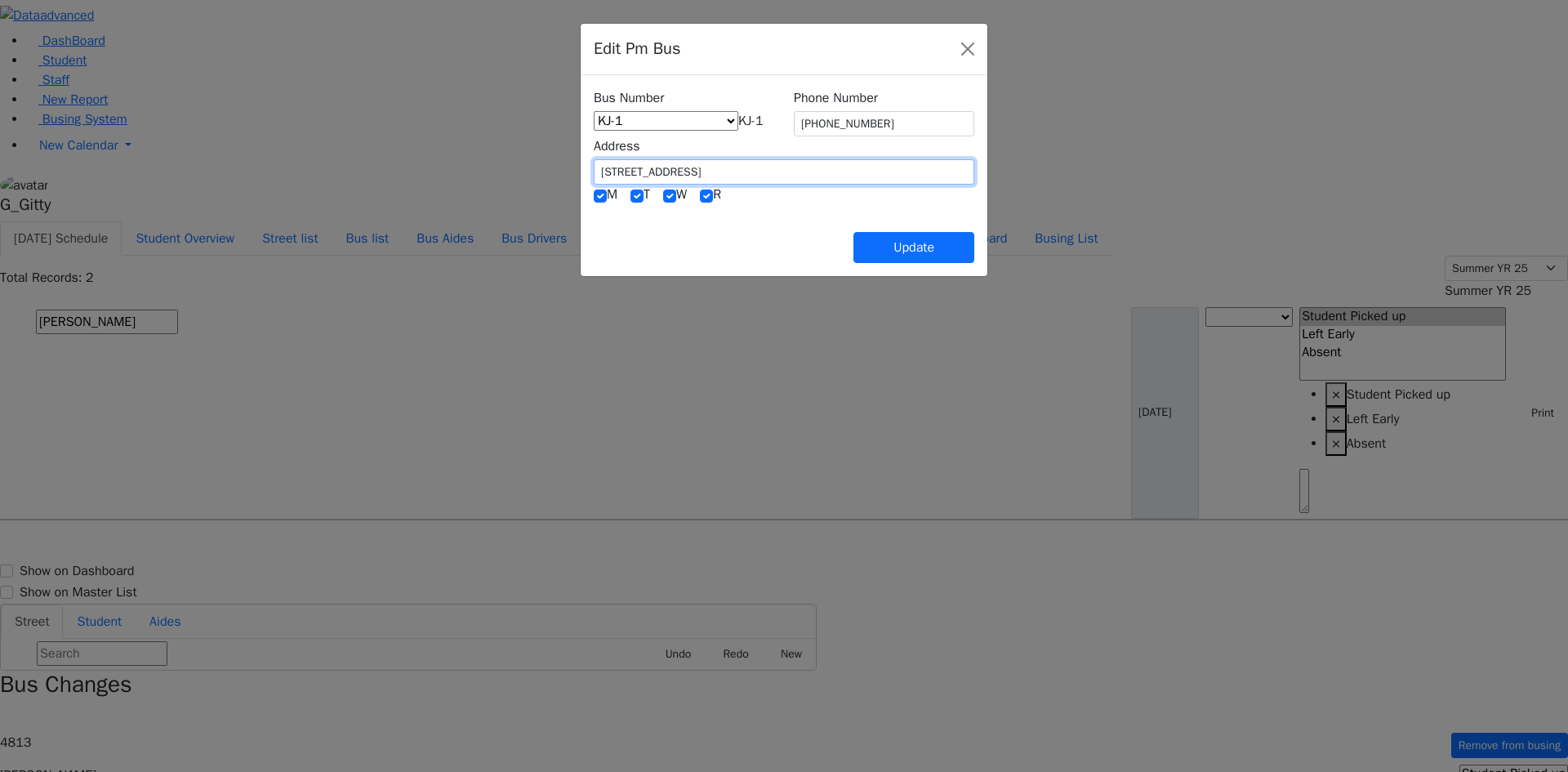 drag, startPoint x: 605, startPoint y: 163, endPoint x: 494, endPoint y: 167, distance: 111.072 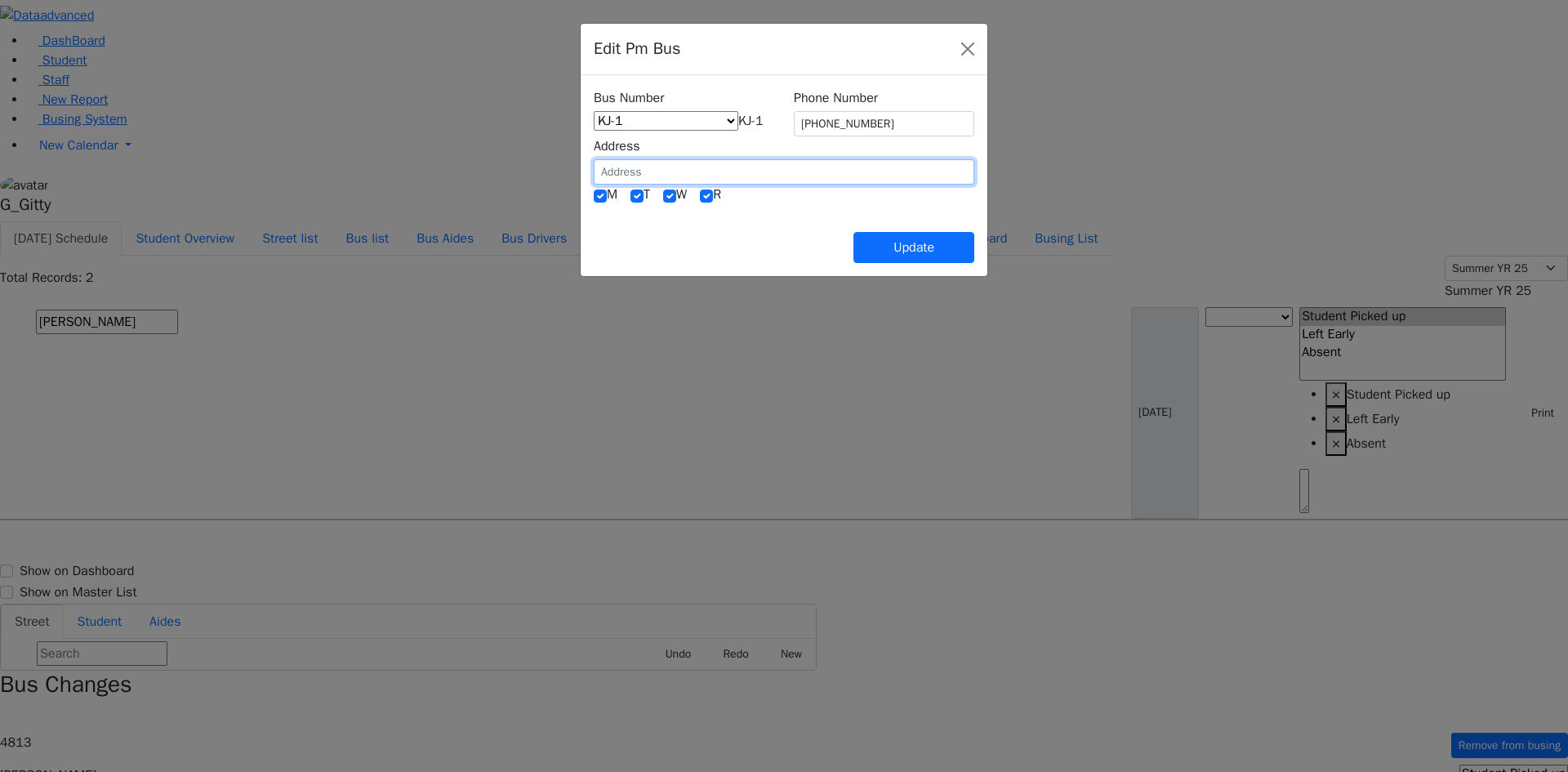 type 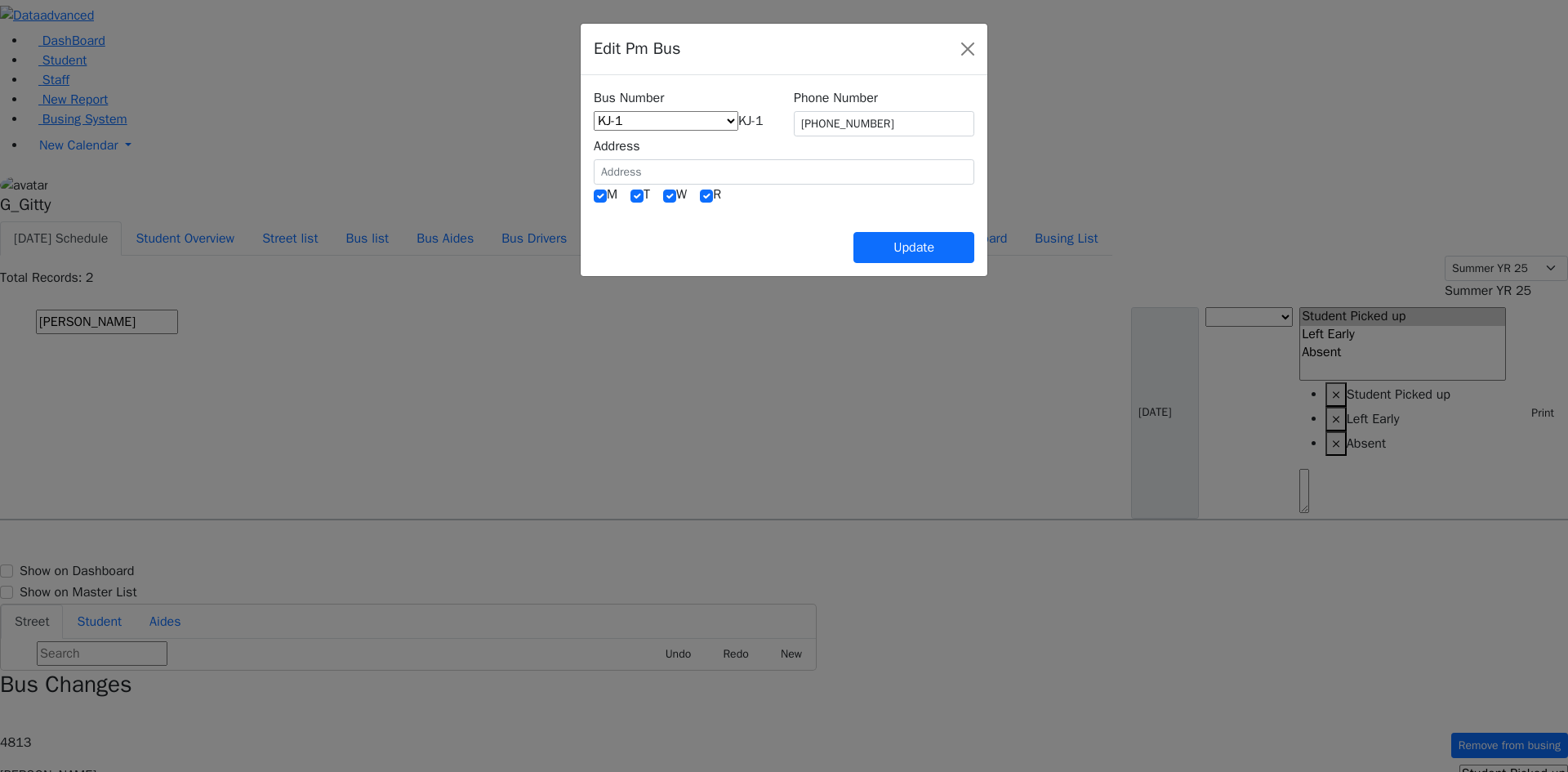 click on "KJ-1" at bounding box center (751, 121) 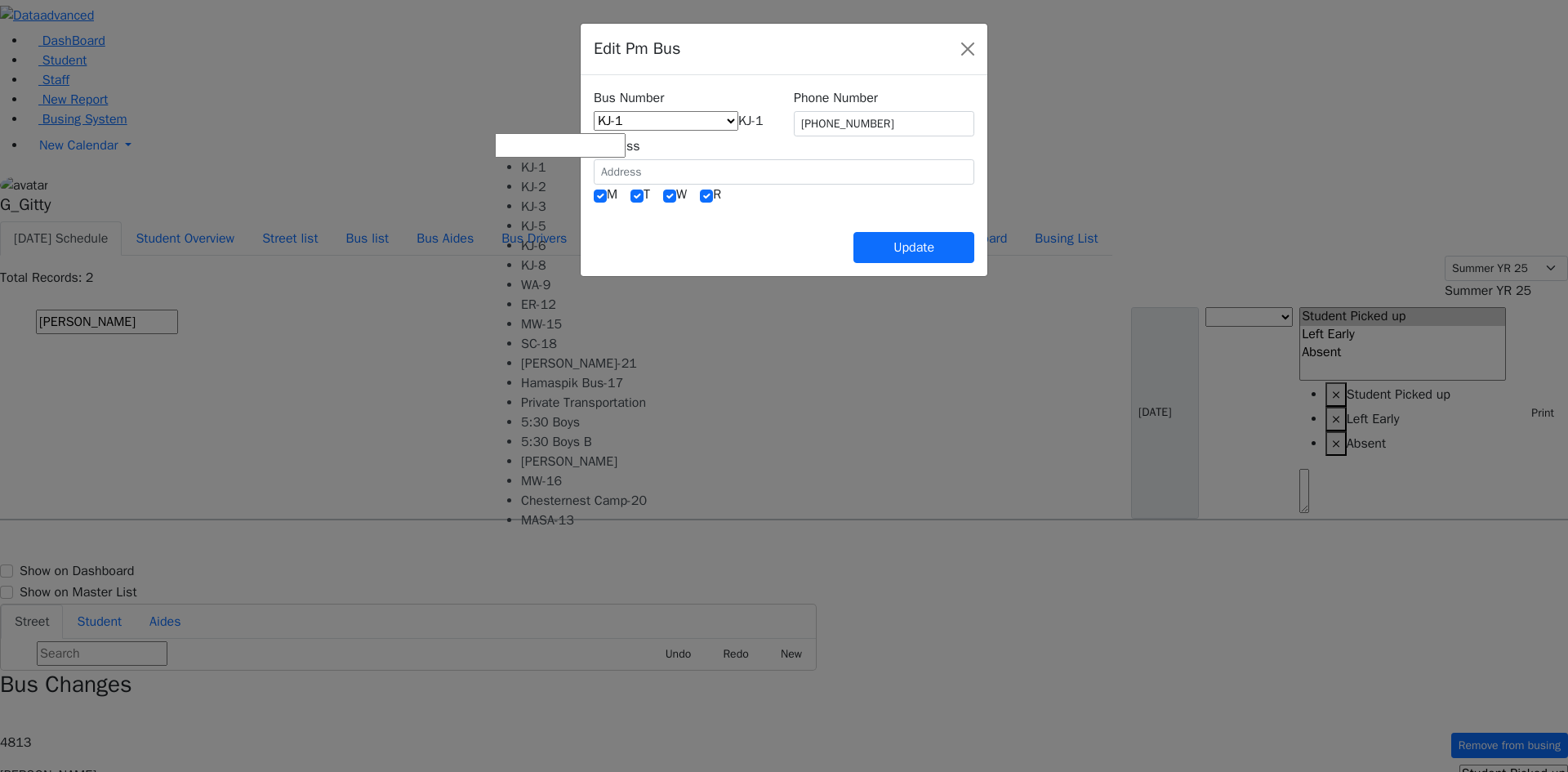 select on "281" 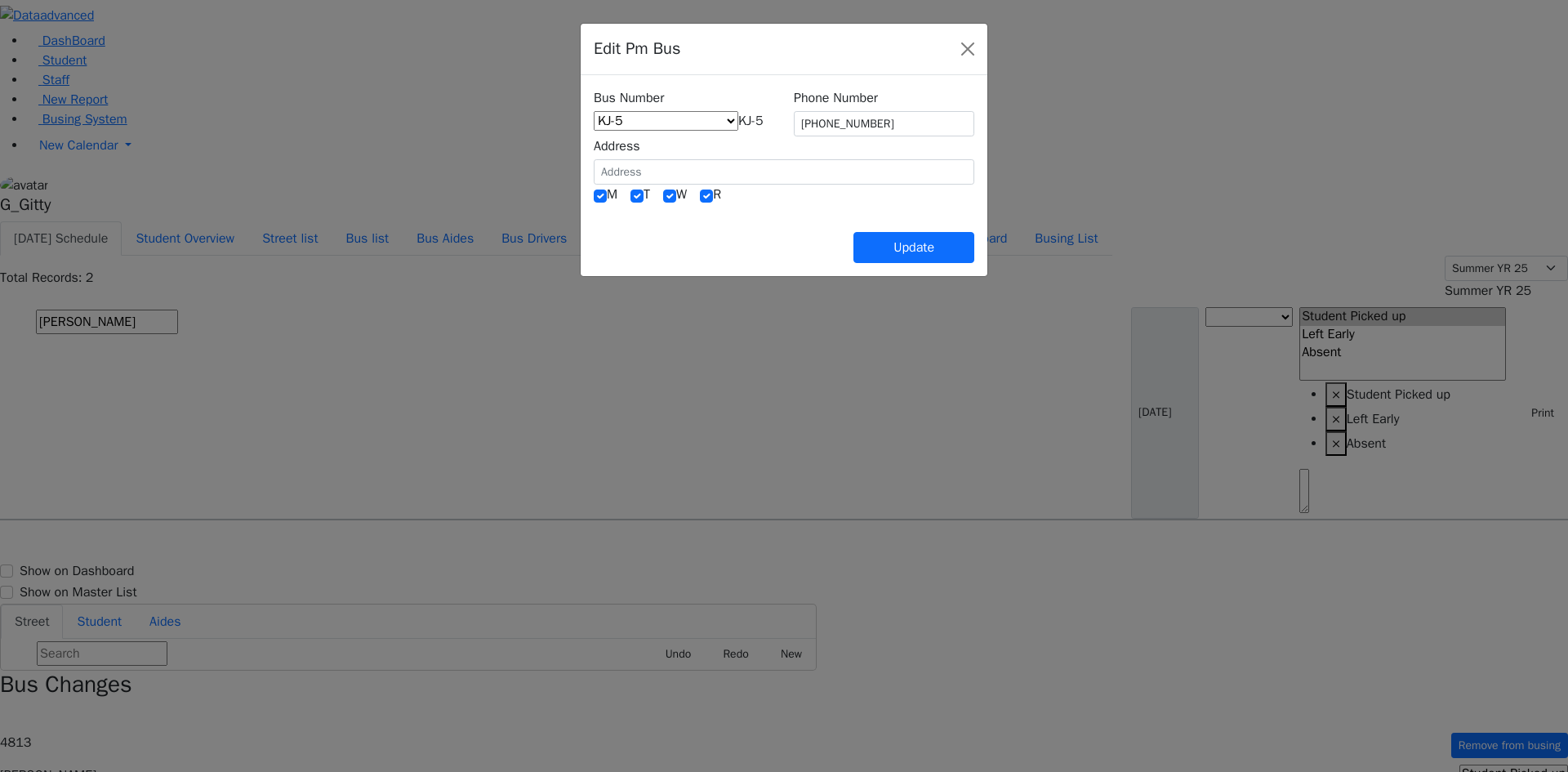 drag, startPoint x: 892, startPoint y: 136, endPoint x: 814, endPoint y: 123, distance: 79.075913 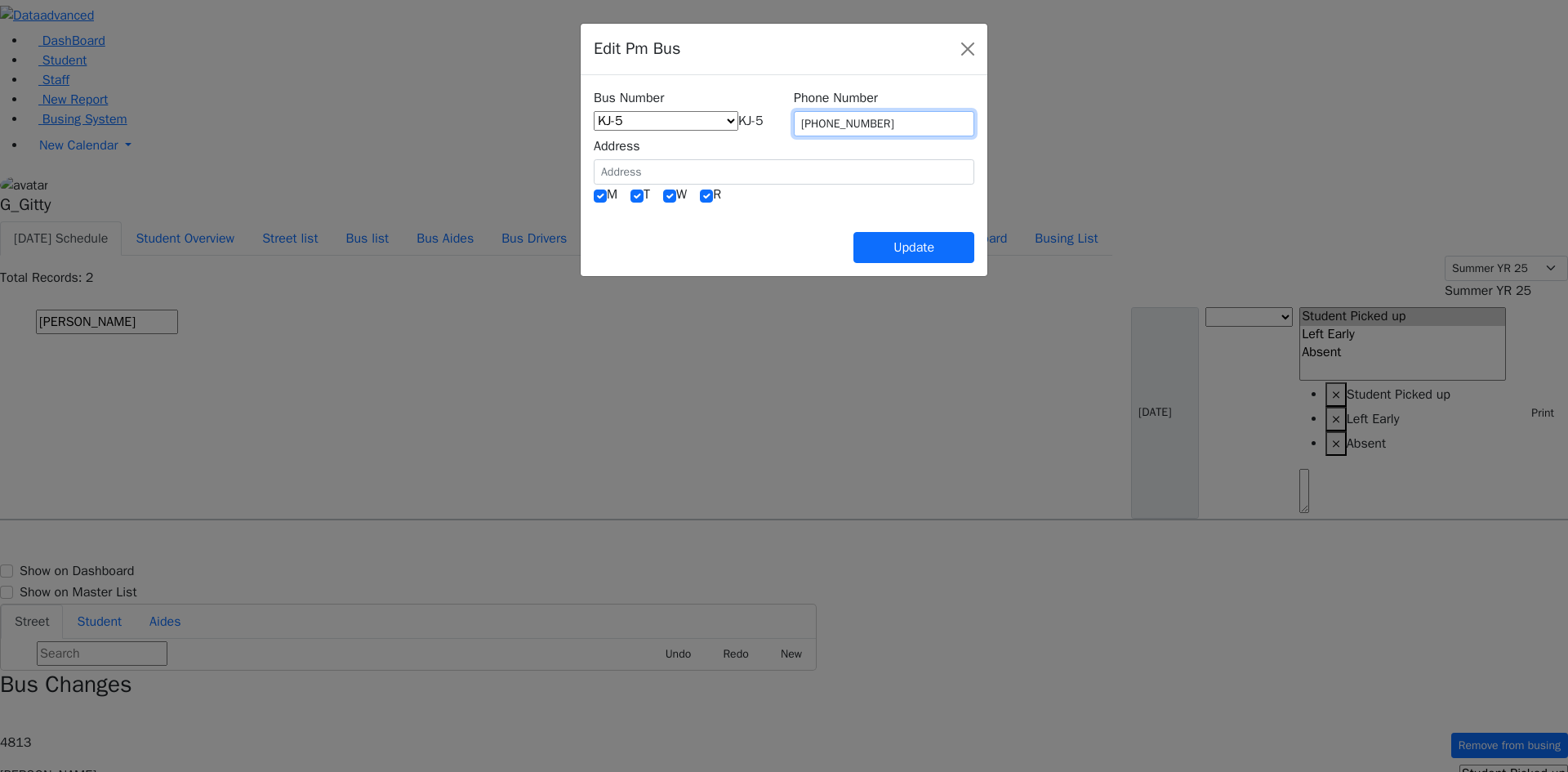 drag, startPoint x: 903, startPoint y: 114, endPoint x: 768, endPoint y: 115, distance: 135.0037 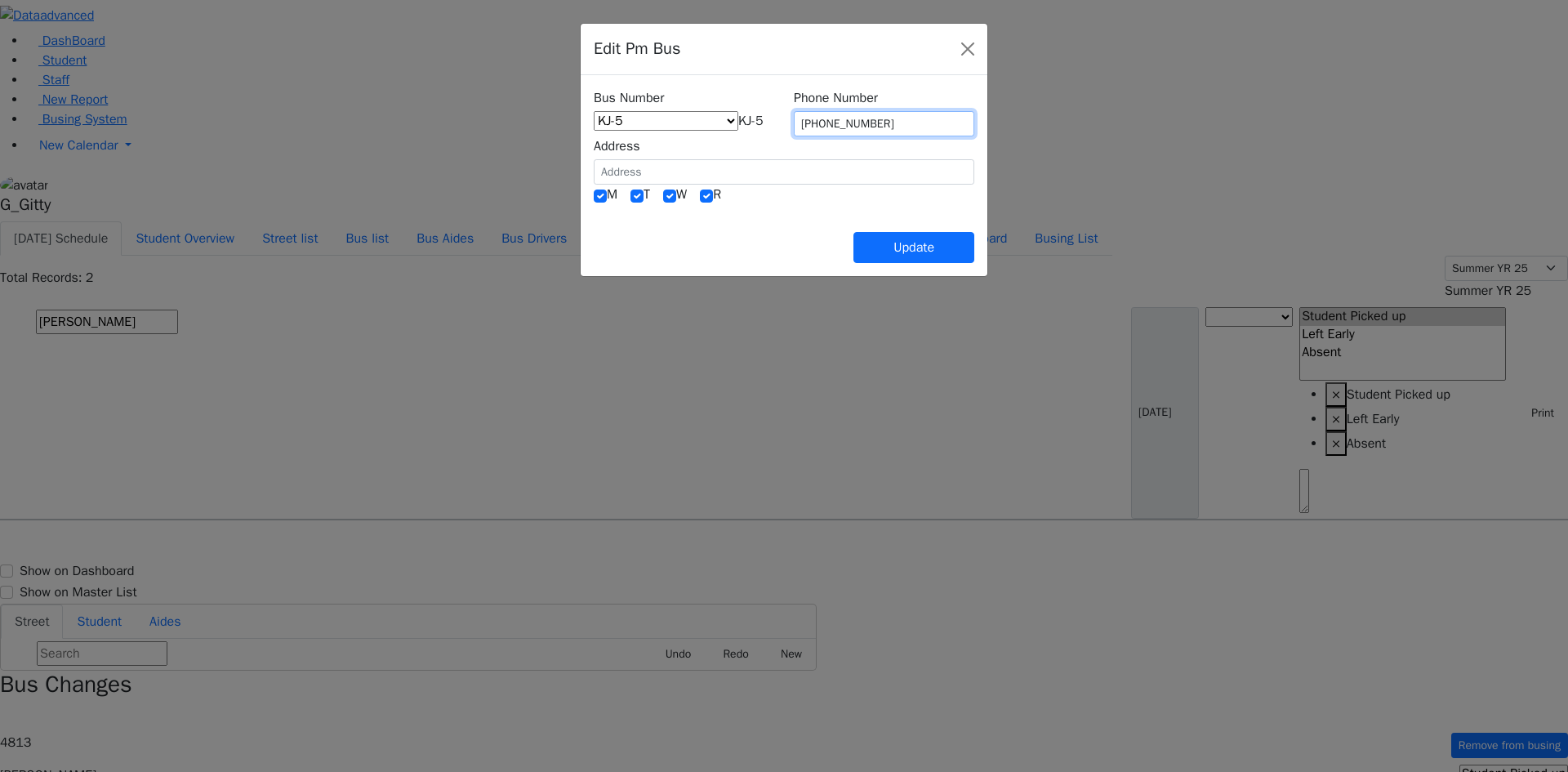 type 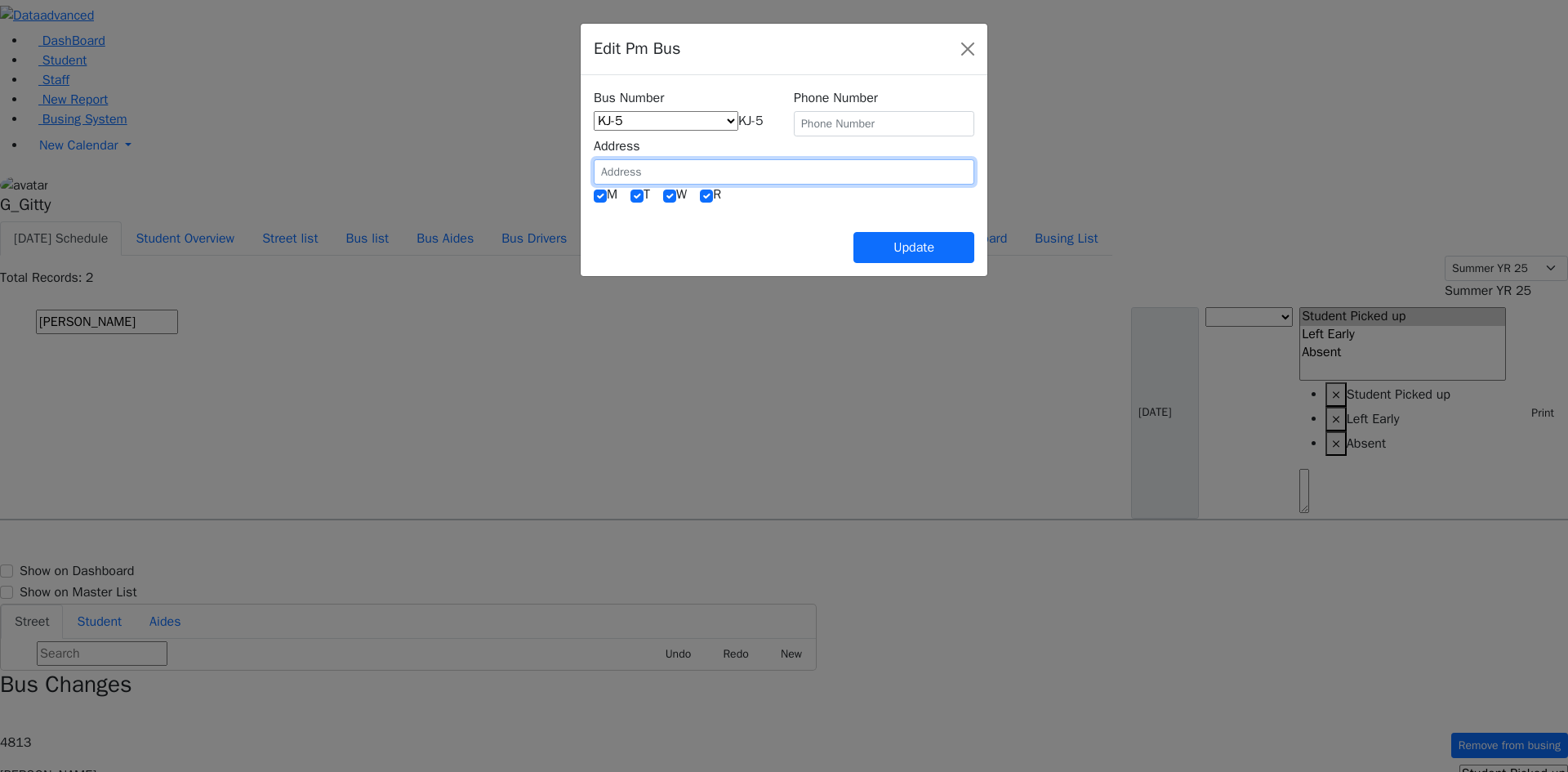 click at bounding box center [784, 172] 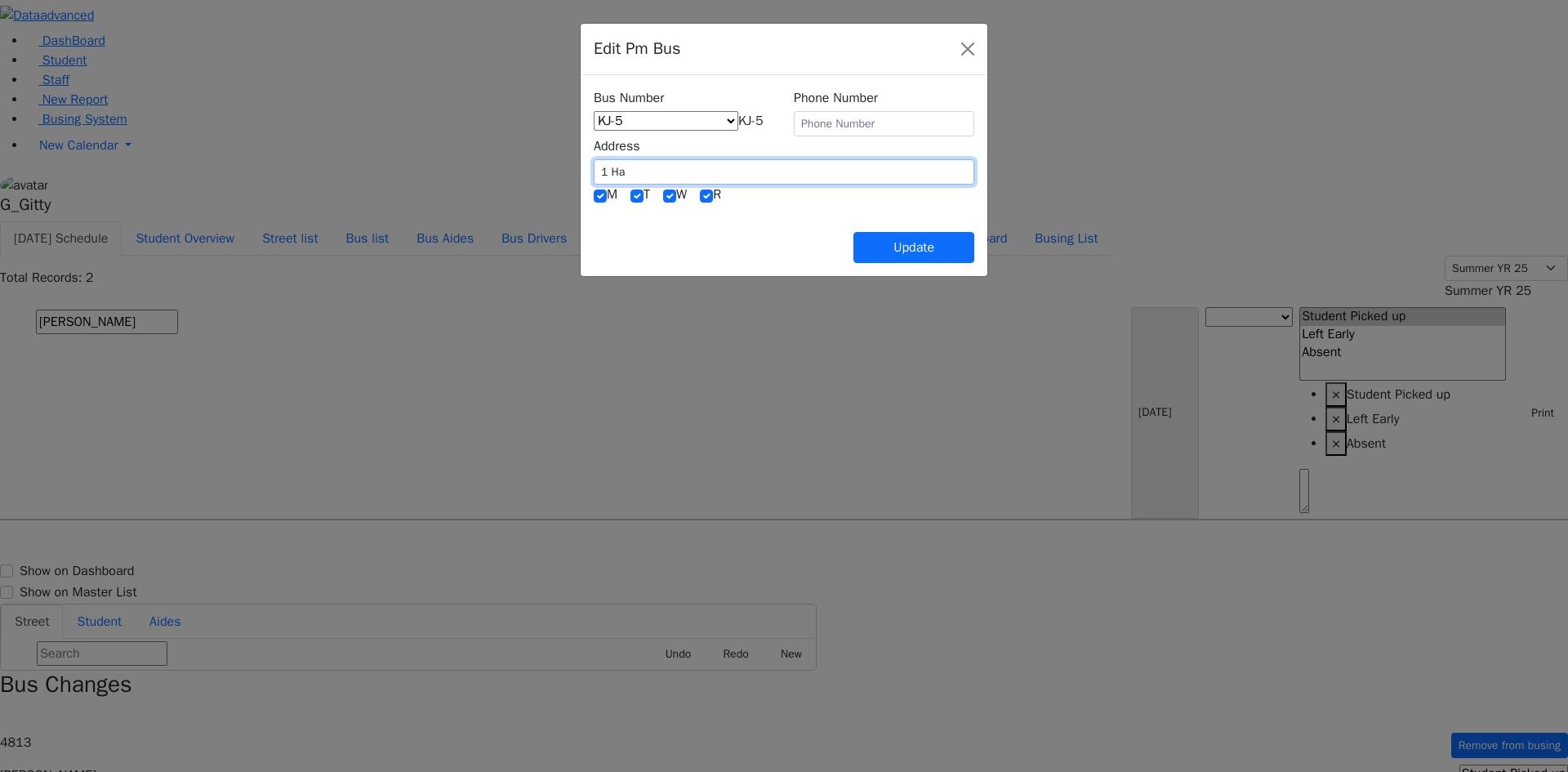 type on "1 Hamaspik Way" 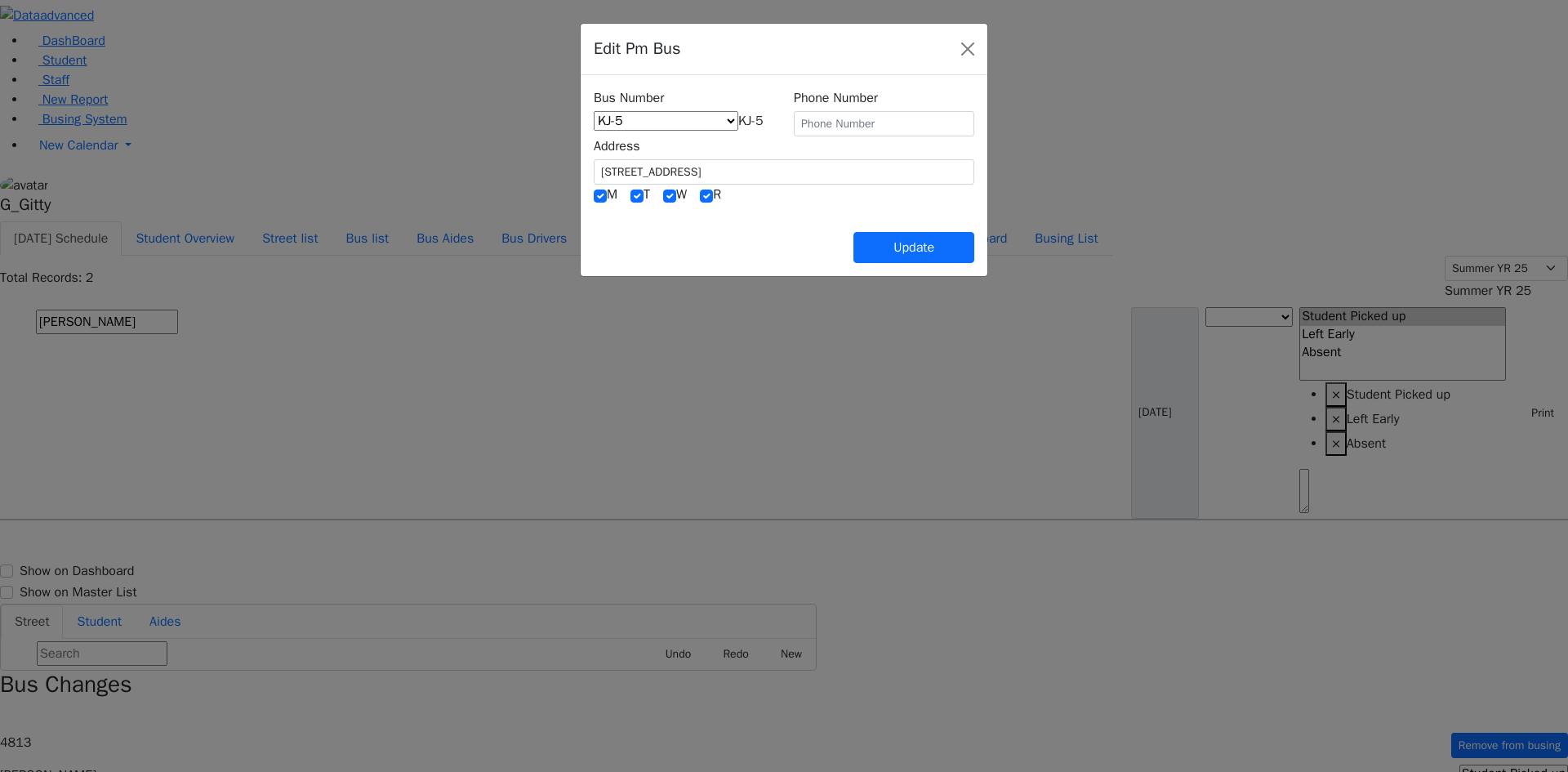 click on "Update" at bounding box center (784, 234) 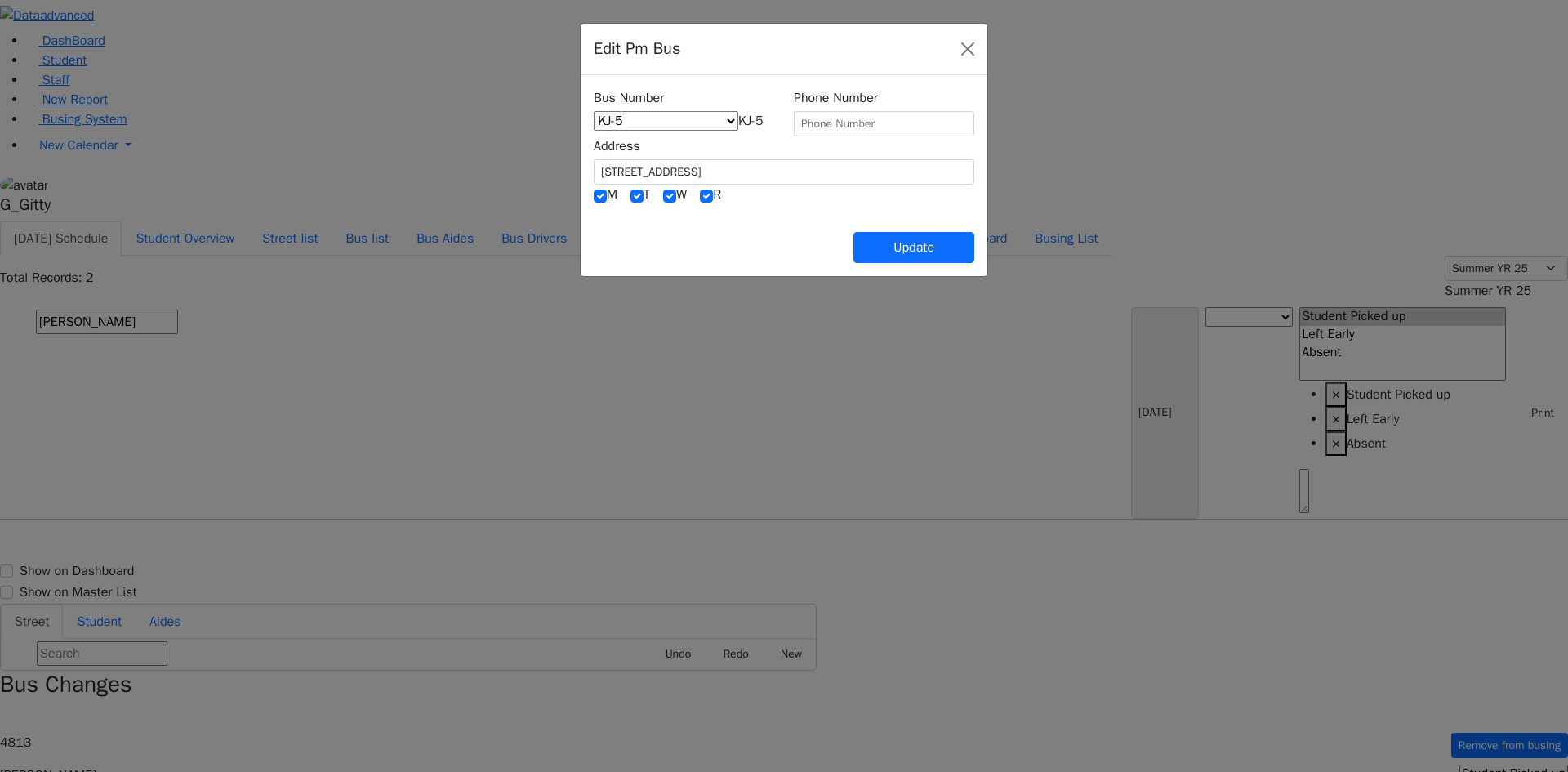 click on "Update" at bounding box center (784, 234) 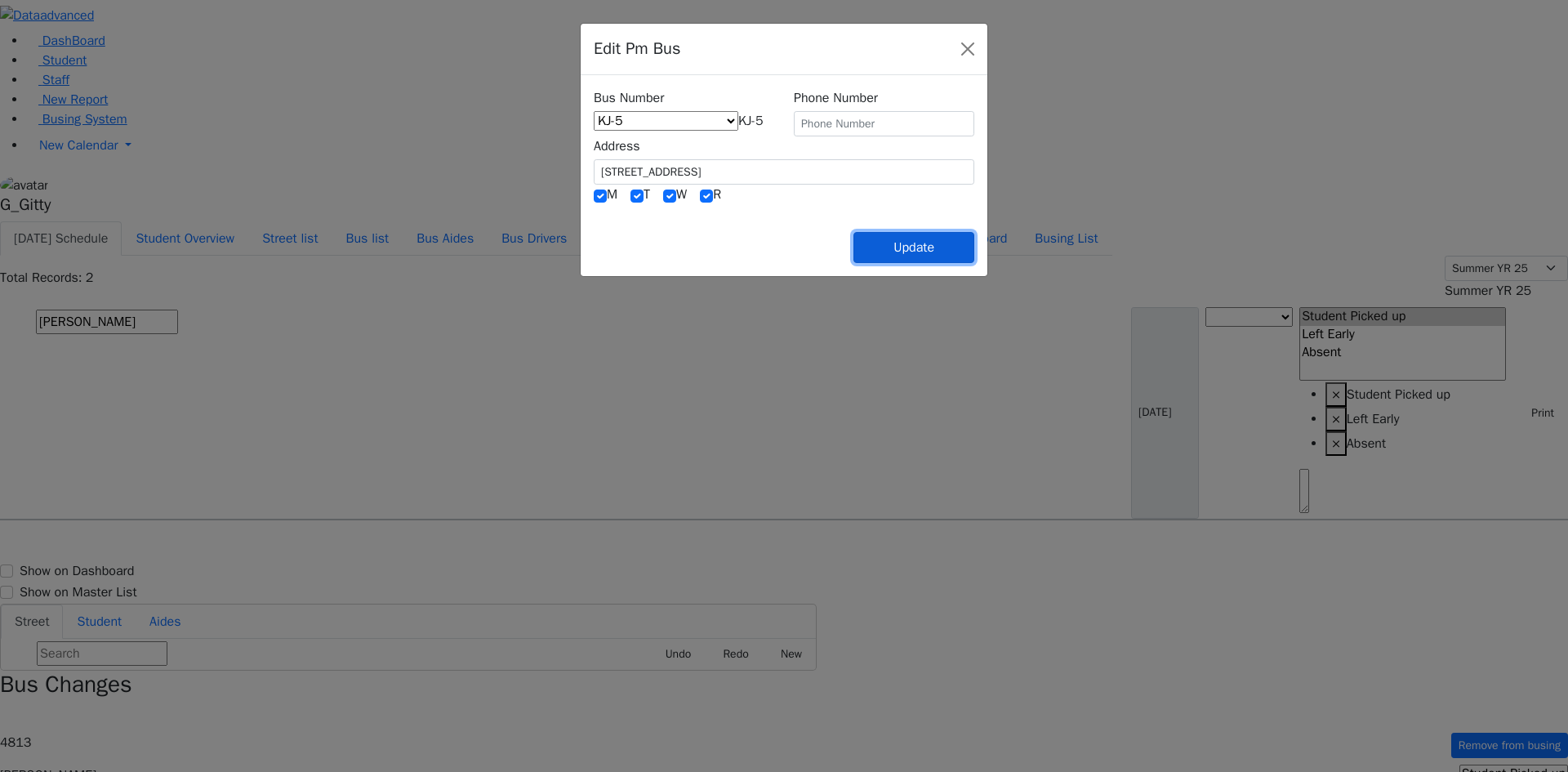 click on "Update" at bounding box center [914, 248] 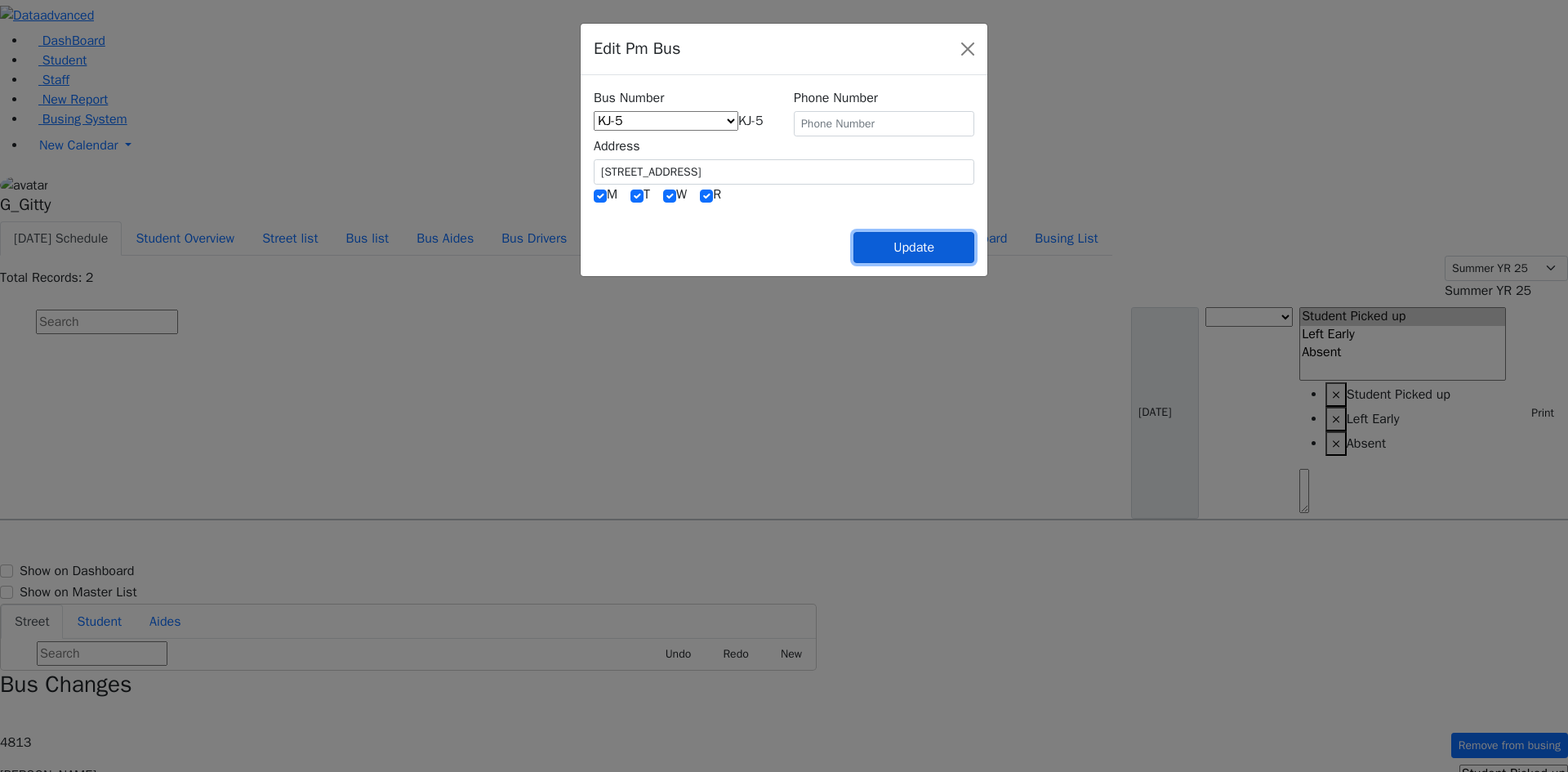 select 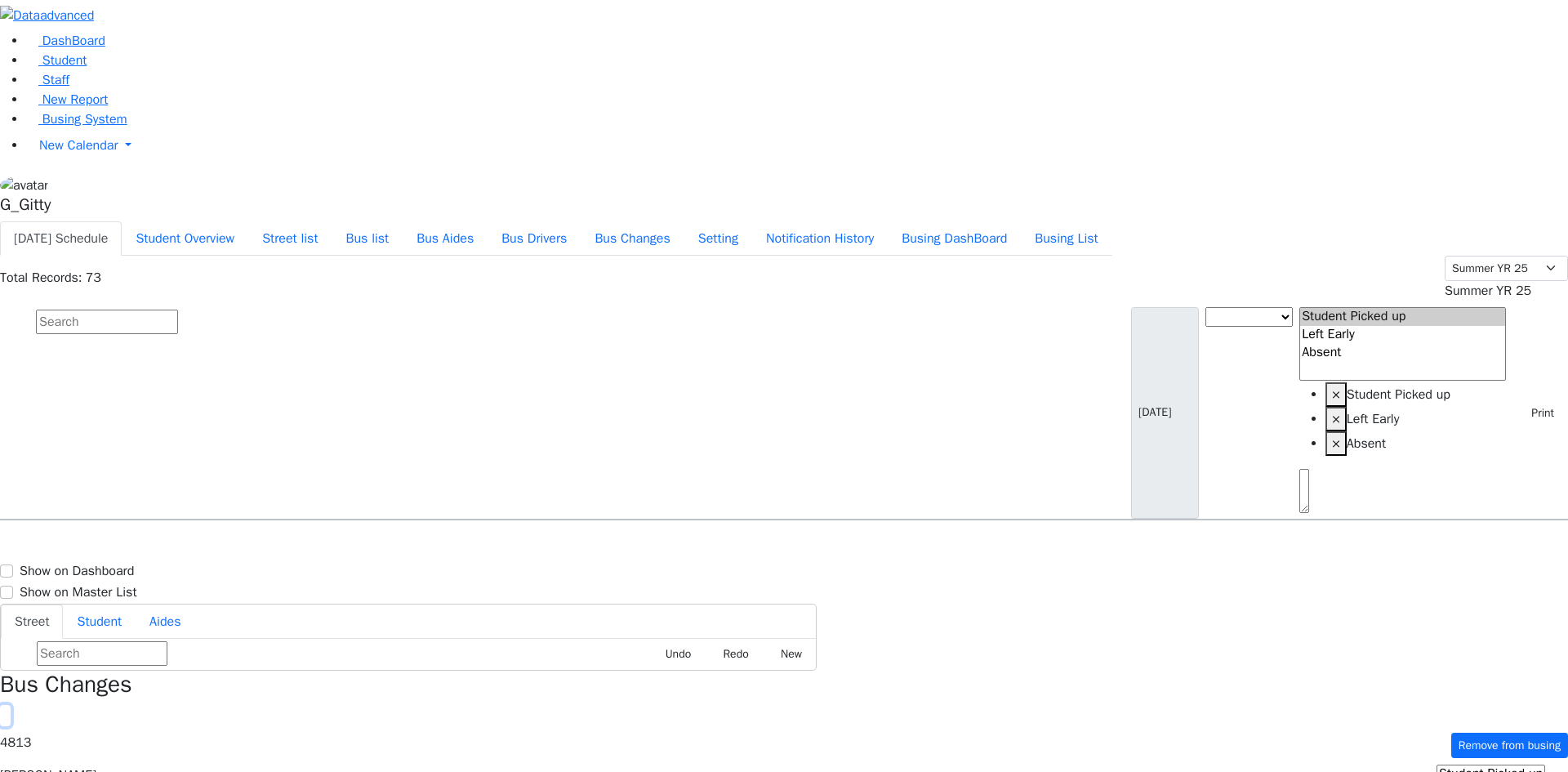 click 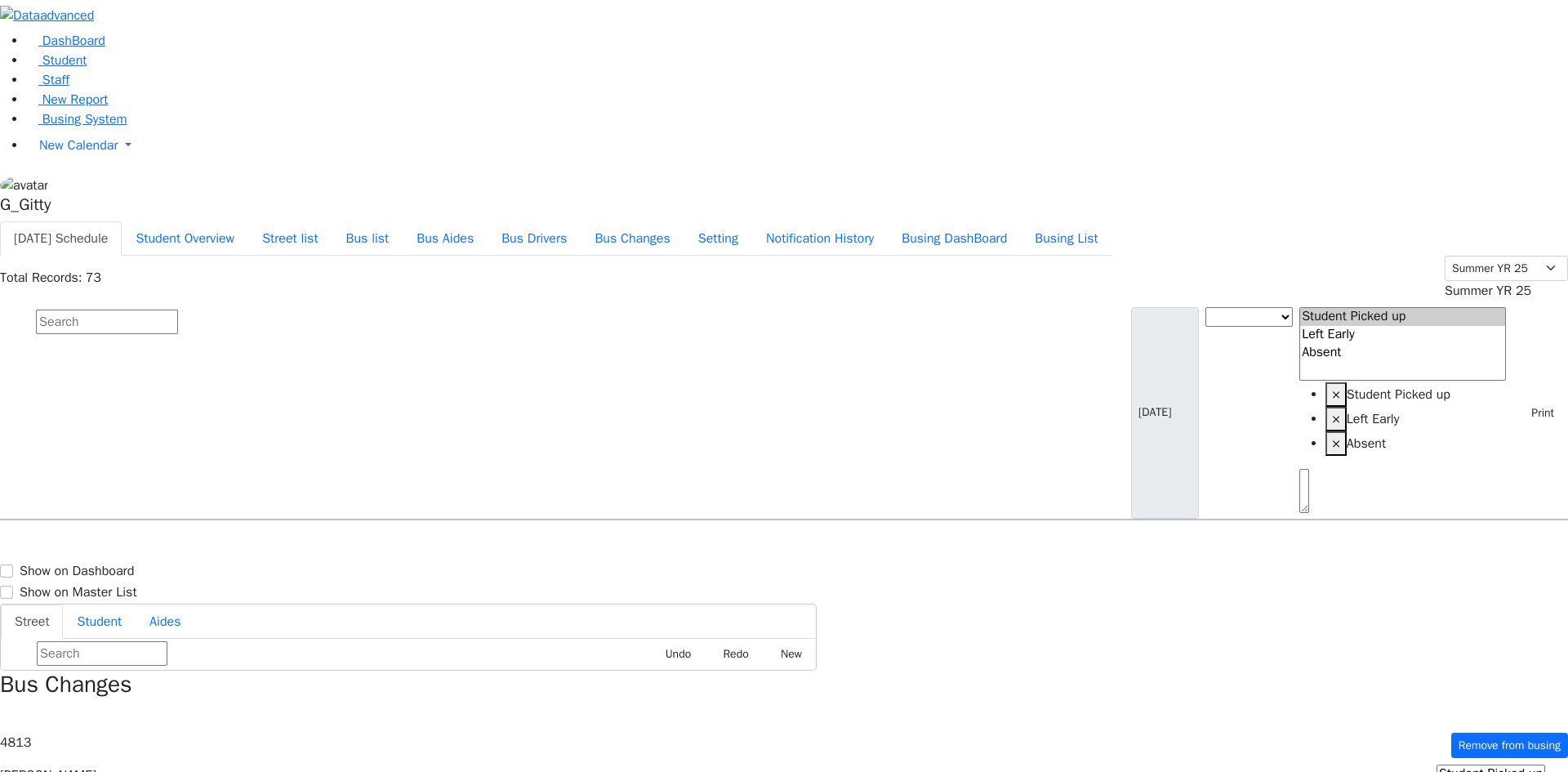 click at bounding box center (107, 322) 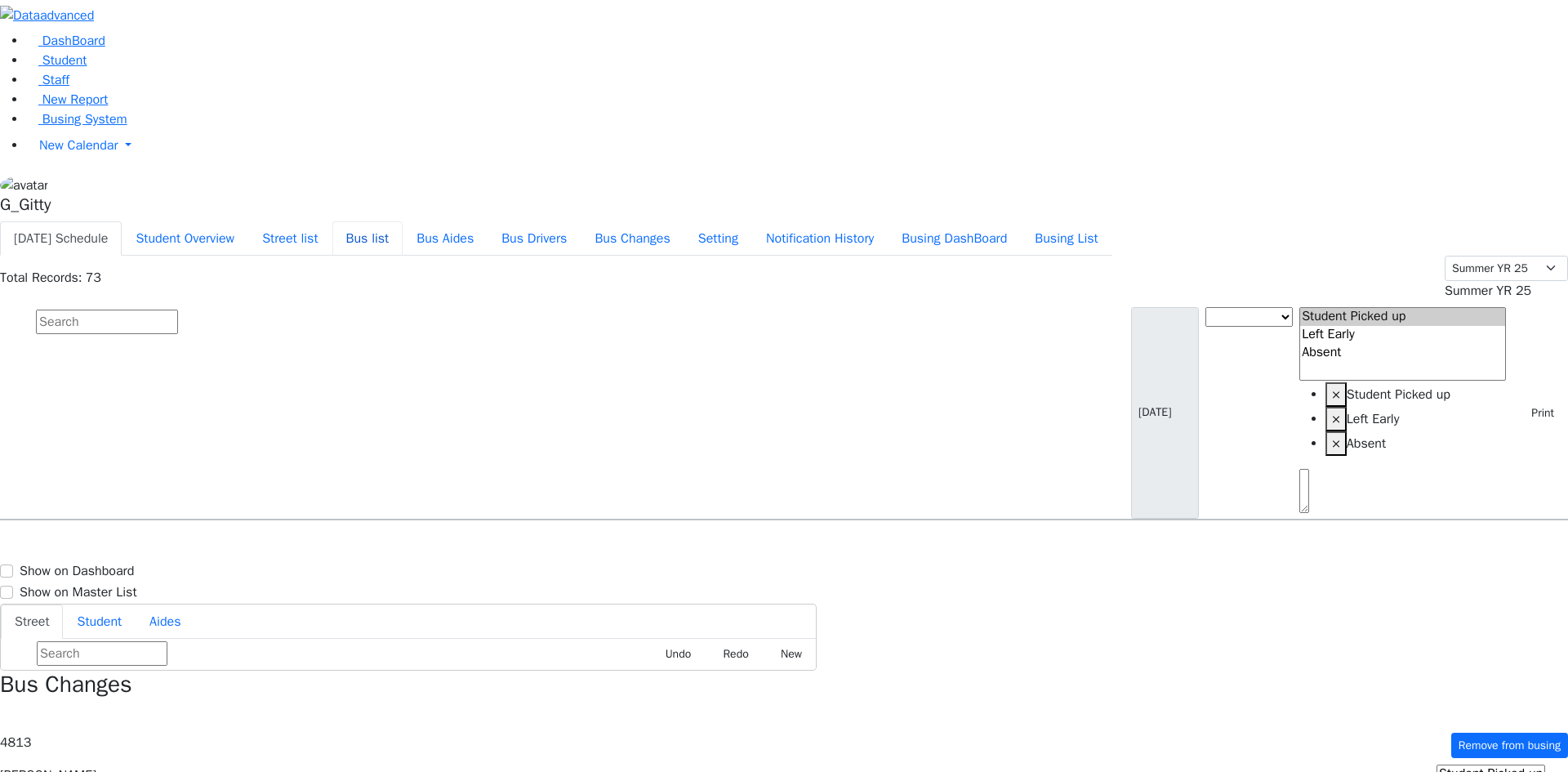 drag, startPoint x: 529, startPoint y: 16, endPoint x: 634, endPoint y: 297, distance: 299.97667 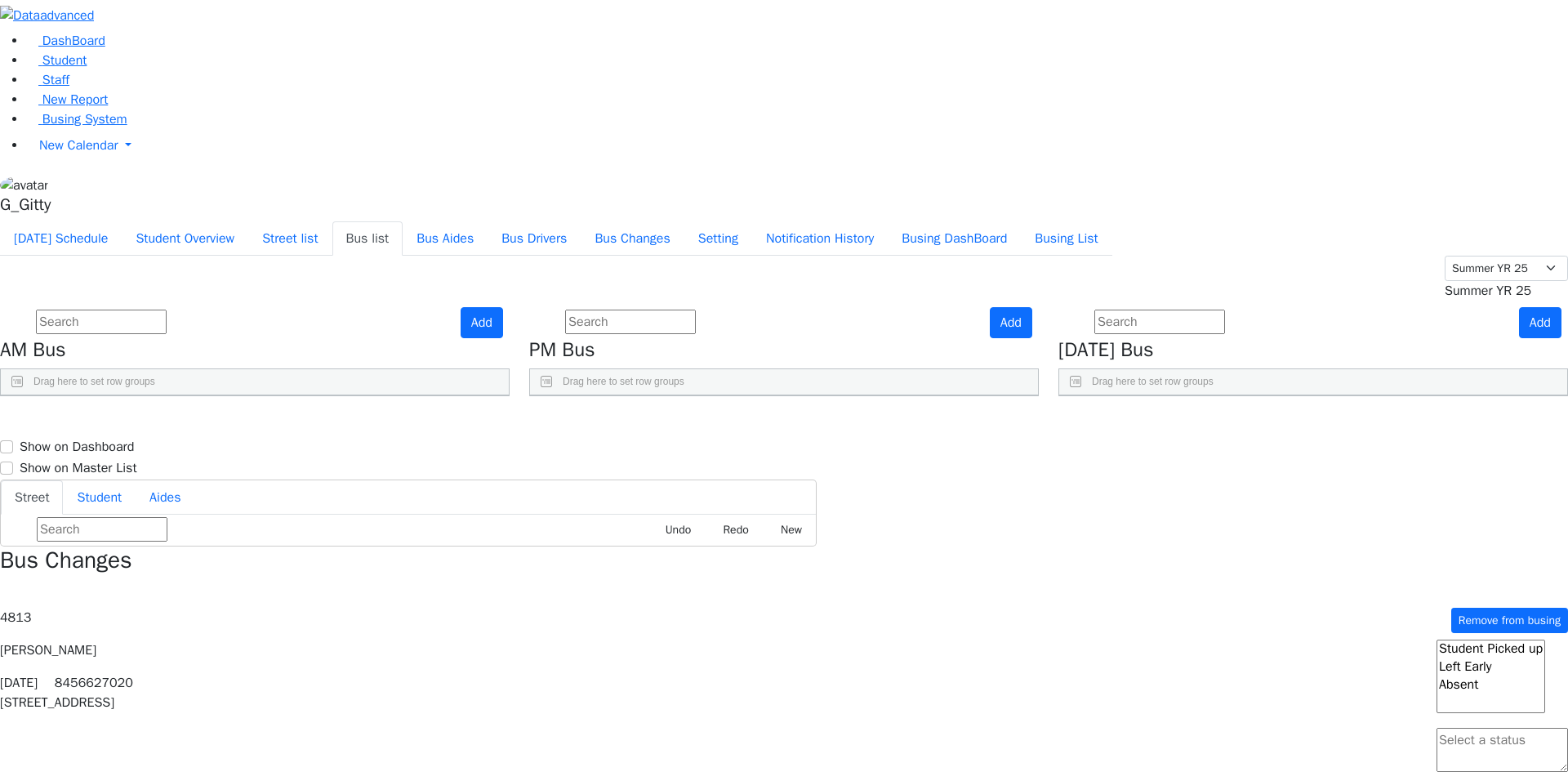 click 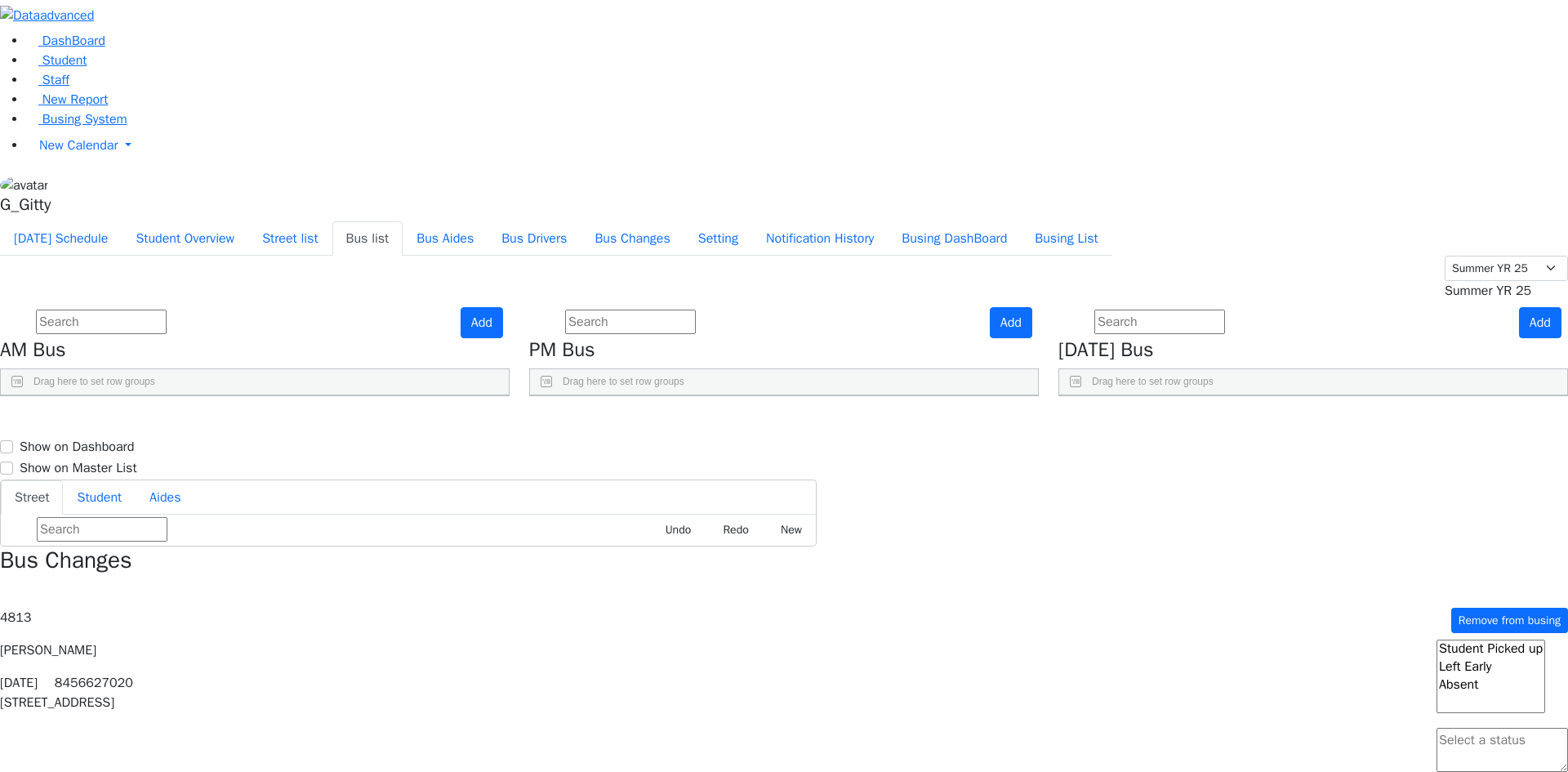 scroll, scrollTop: 0, scrollLeft: 0, axis: both 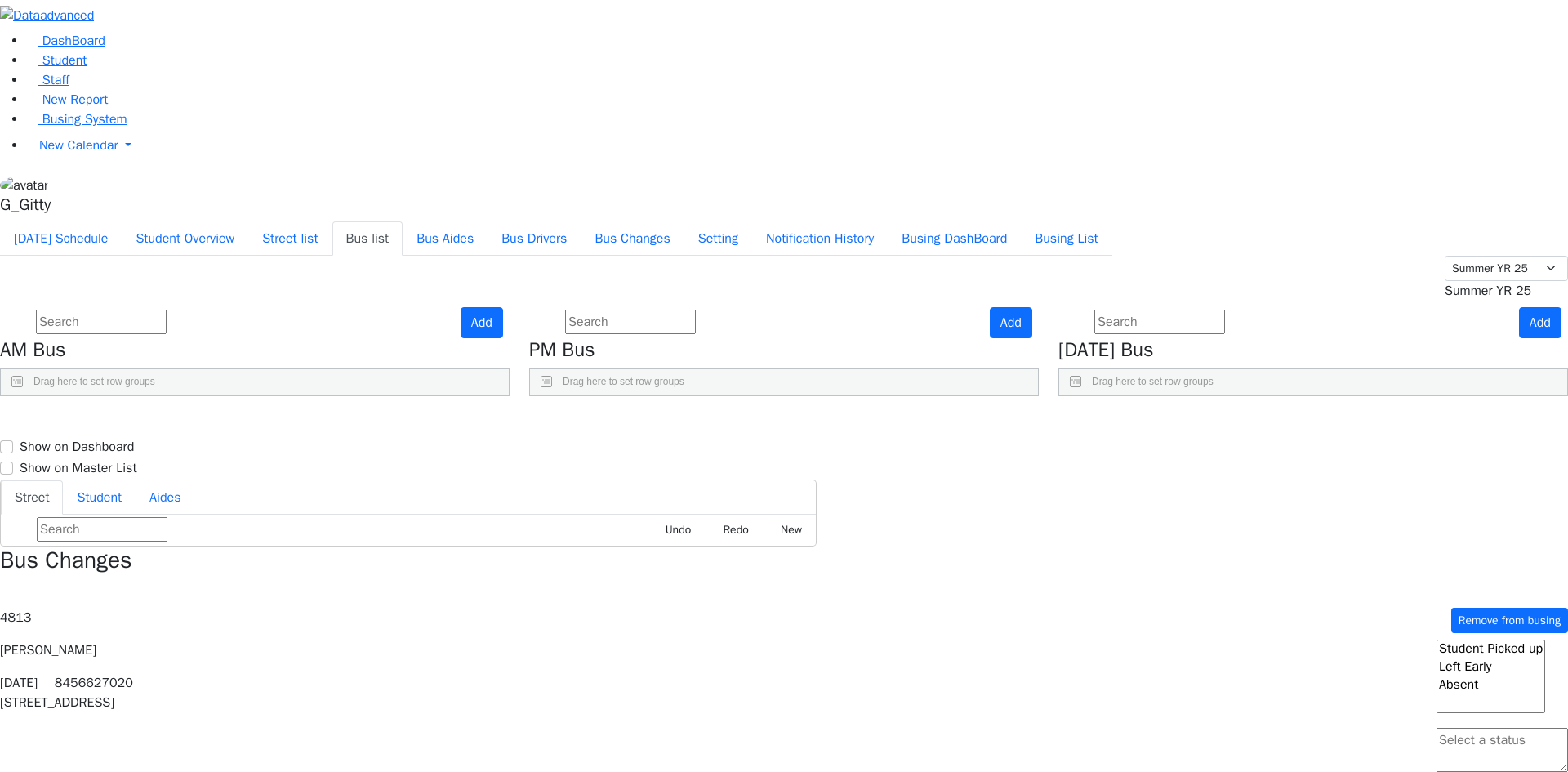 click on "Busing System" at bounding box center (77, 119) 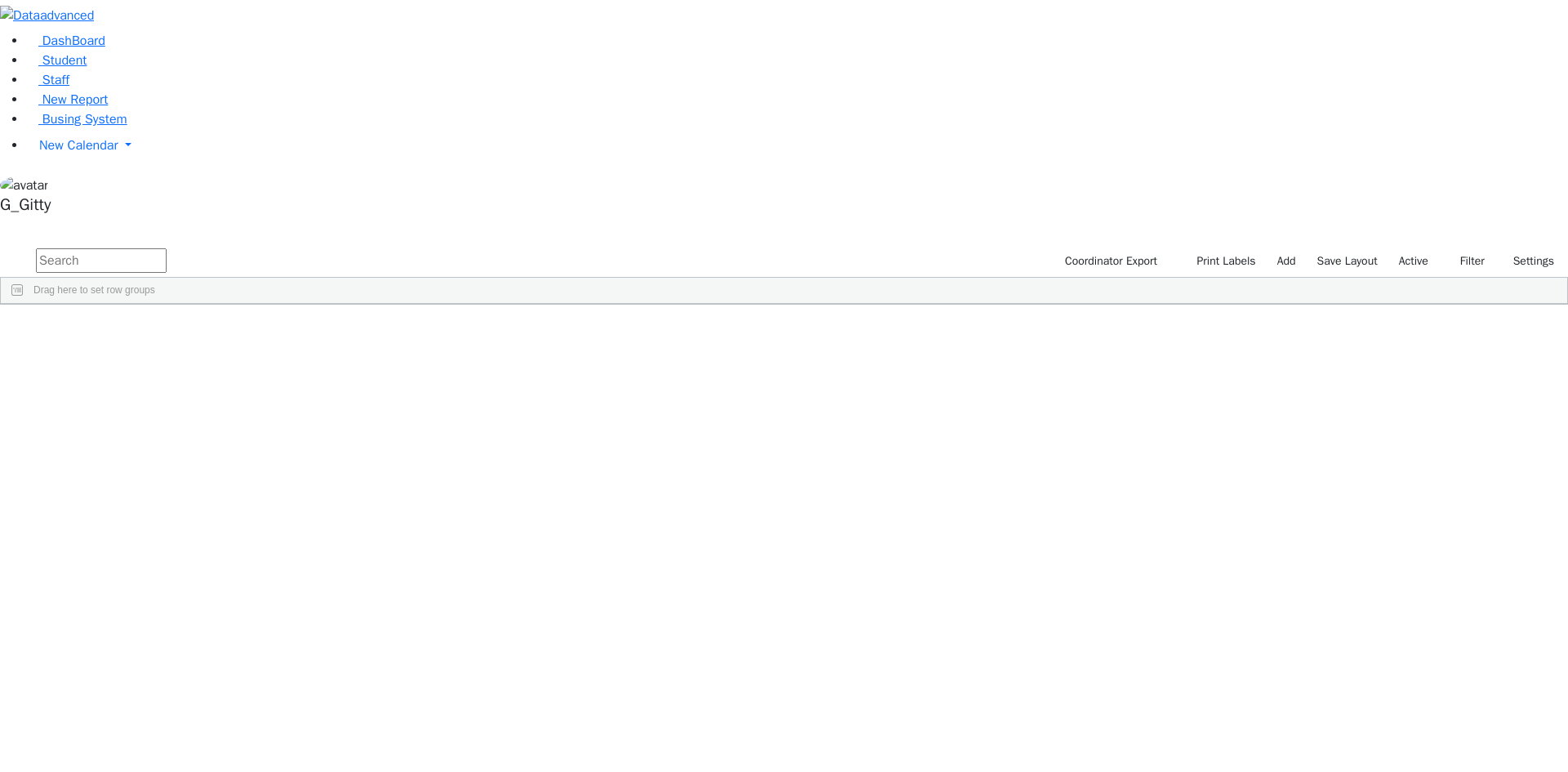 scroll, scrollTop: 0, scrollLeft: 0, axis: both 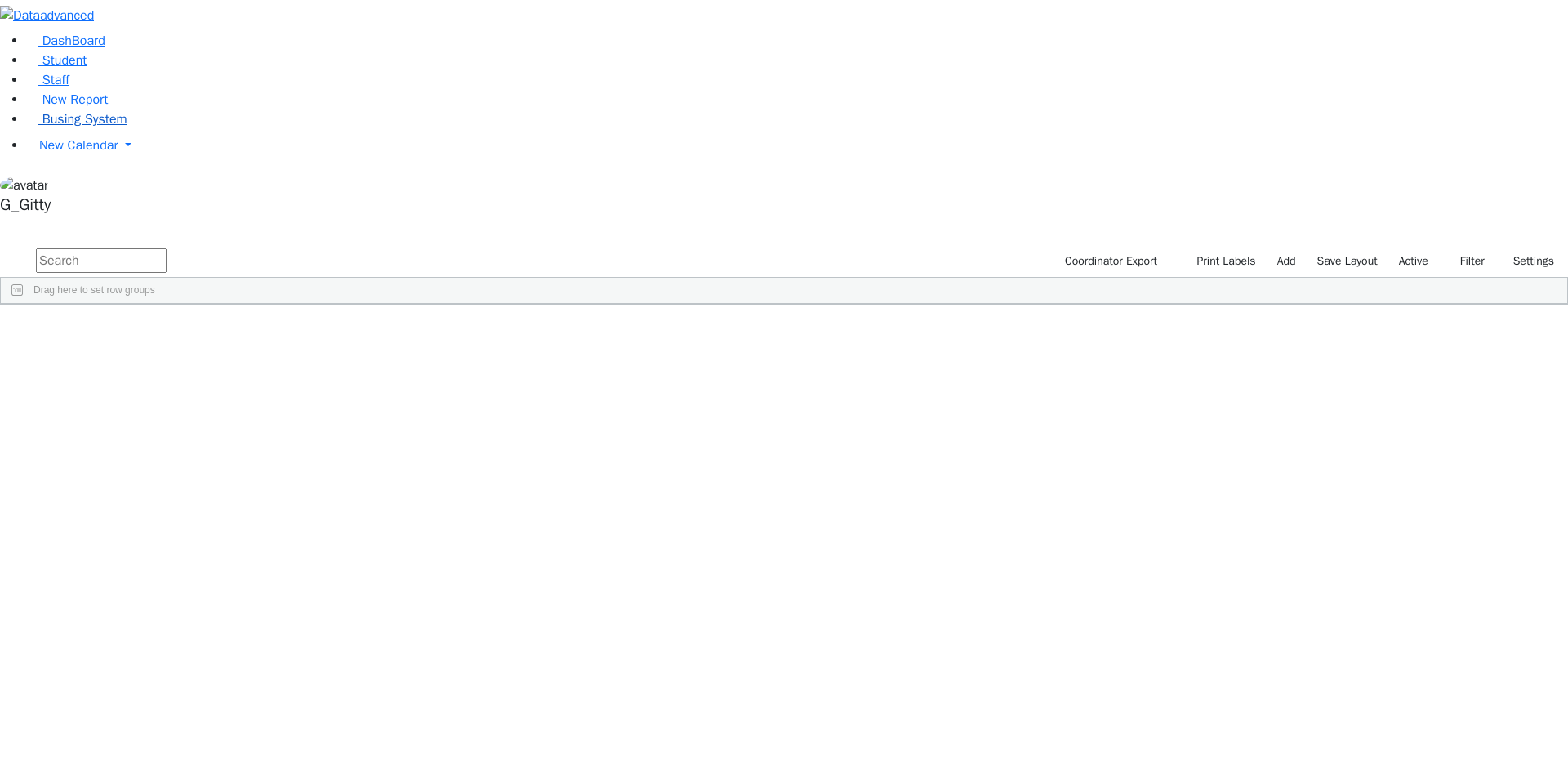 click on "Busing System" at bounding box center [77, 119] 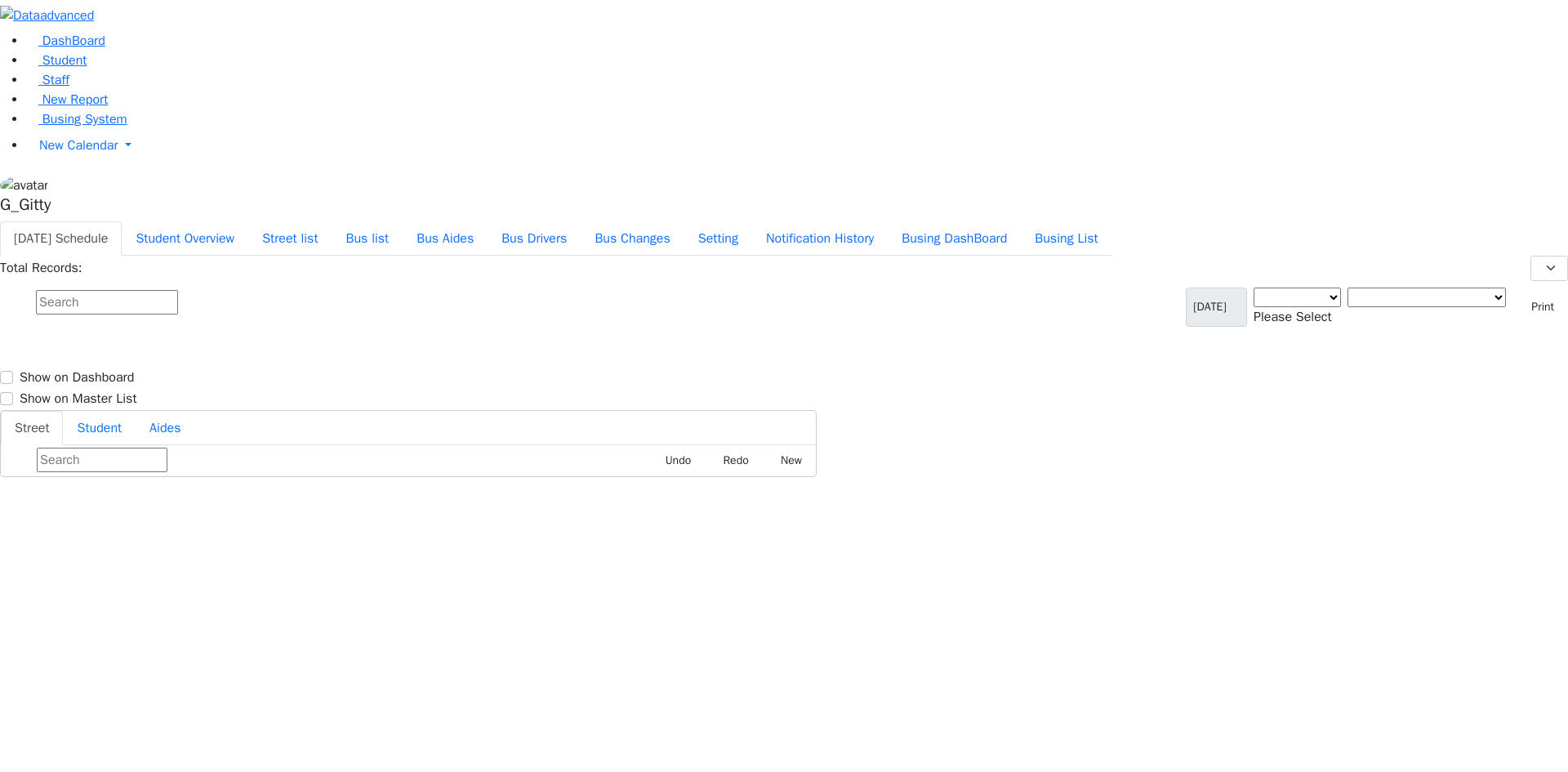 scroll, scrollTop: 0, scrollLeft: 0, axis: both 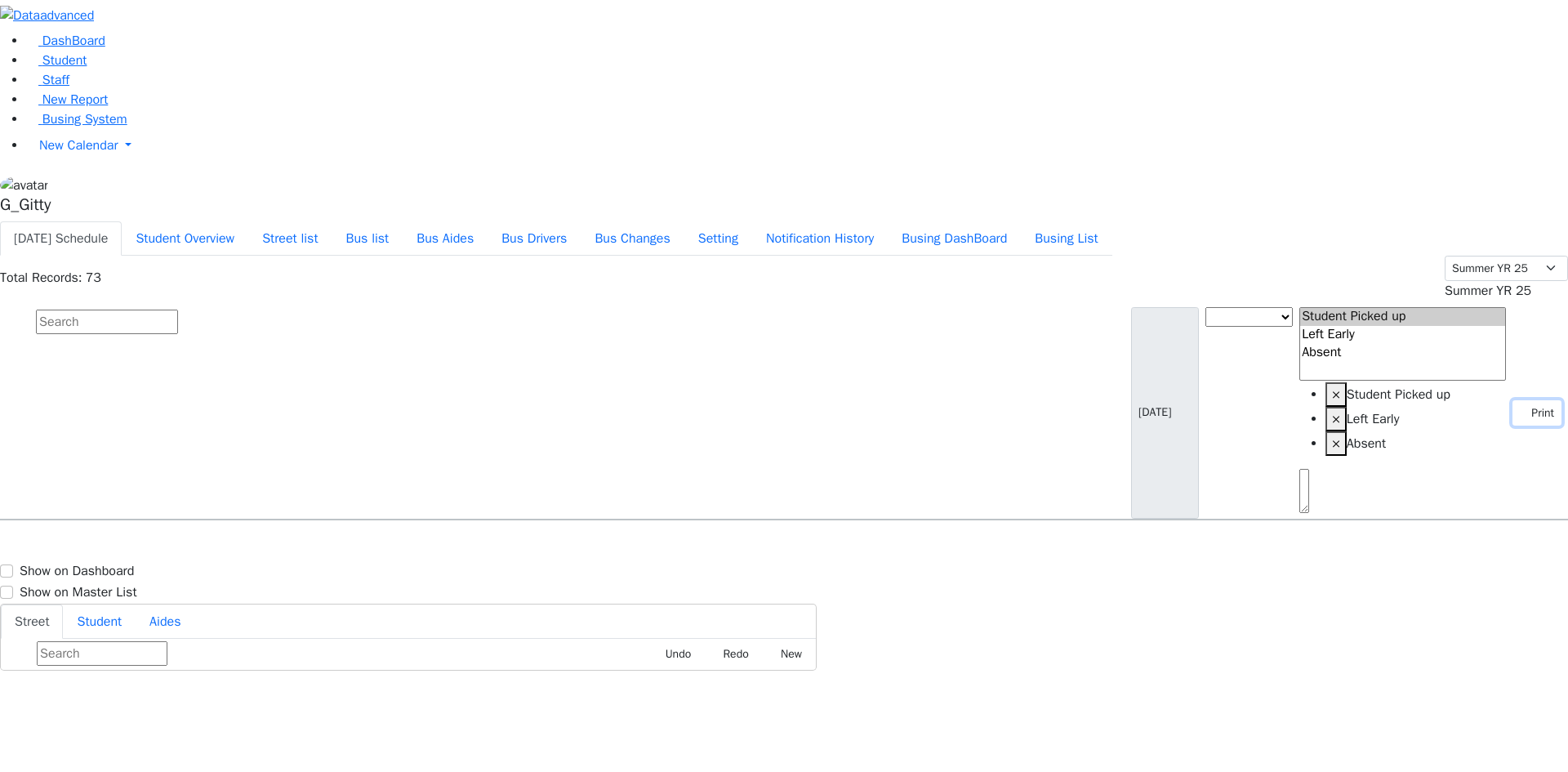 click on "Print" at bounding box center (1537, 413) 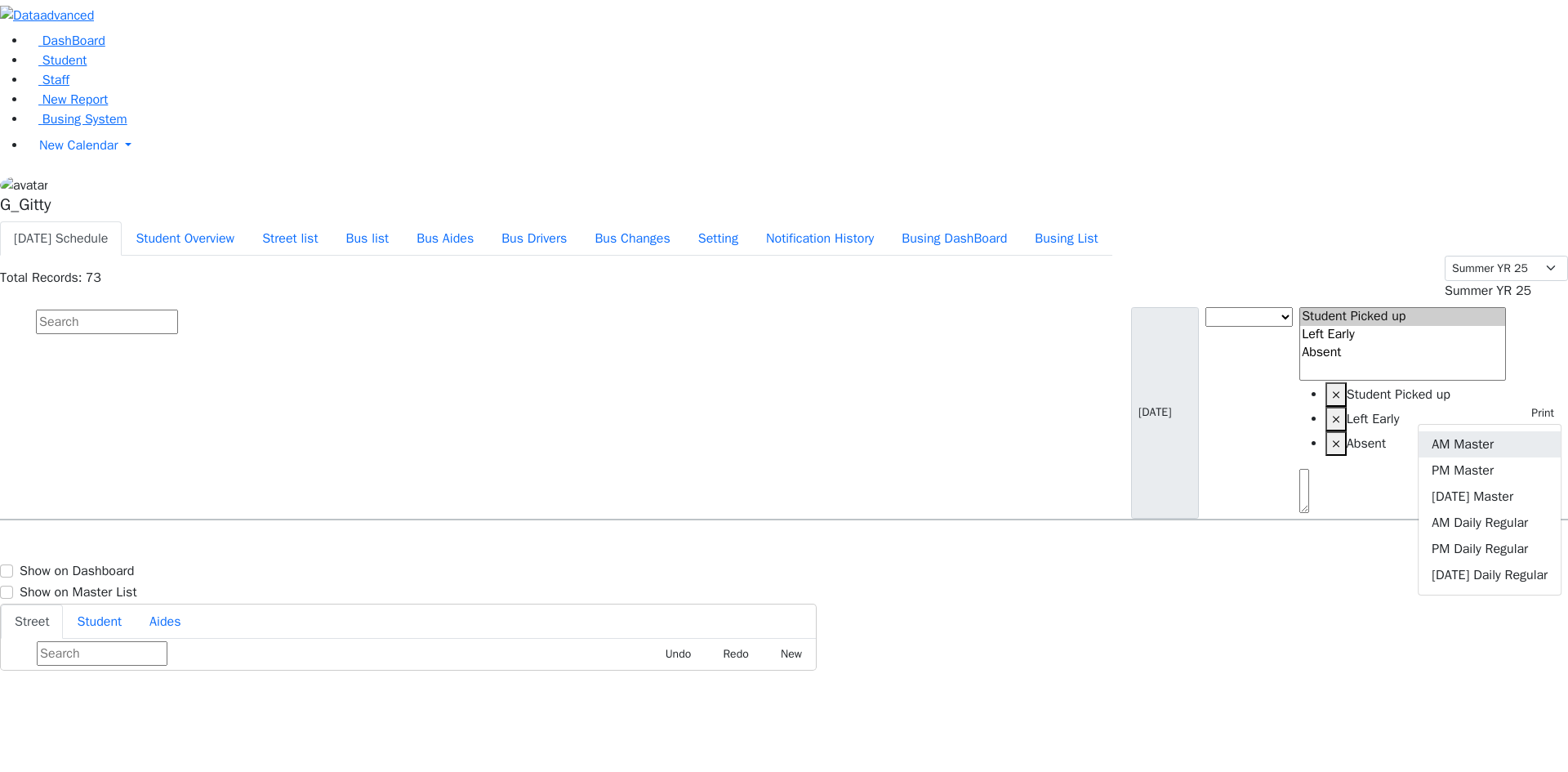 click on "AM Master" at bounding box center [1490, 444] 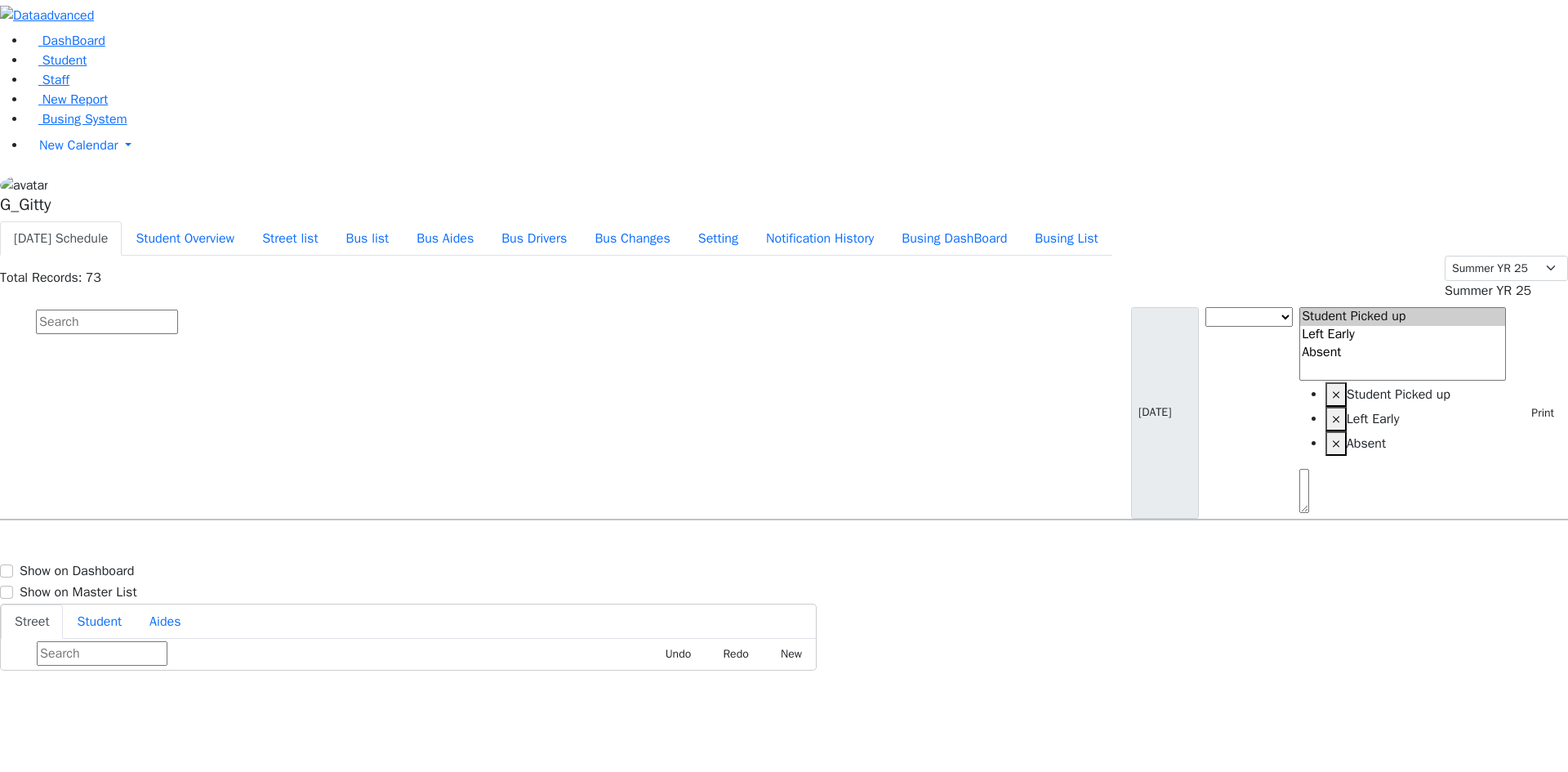 scroll, scrollTop: 0, scrollLeft: 0, axis: both 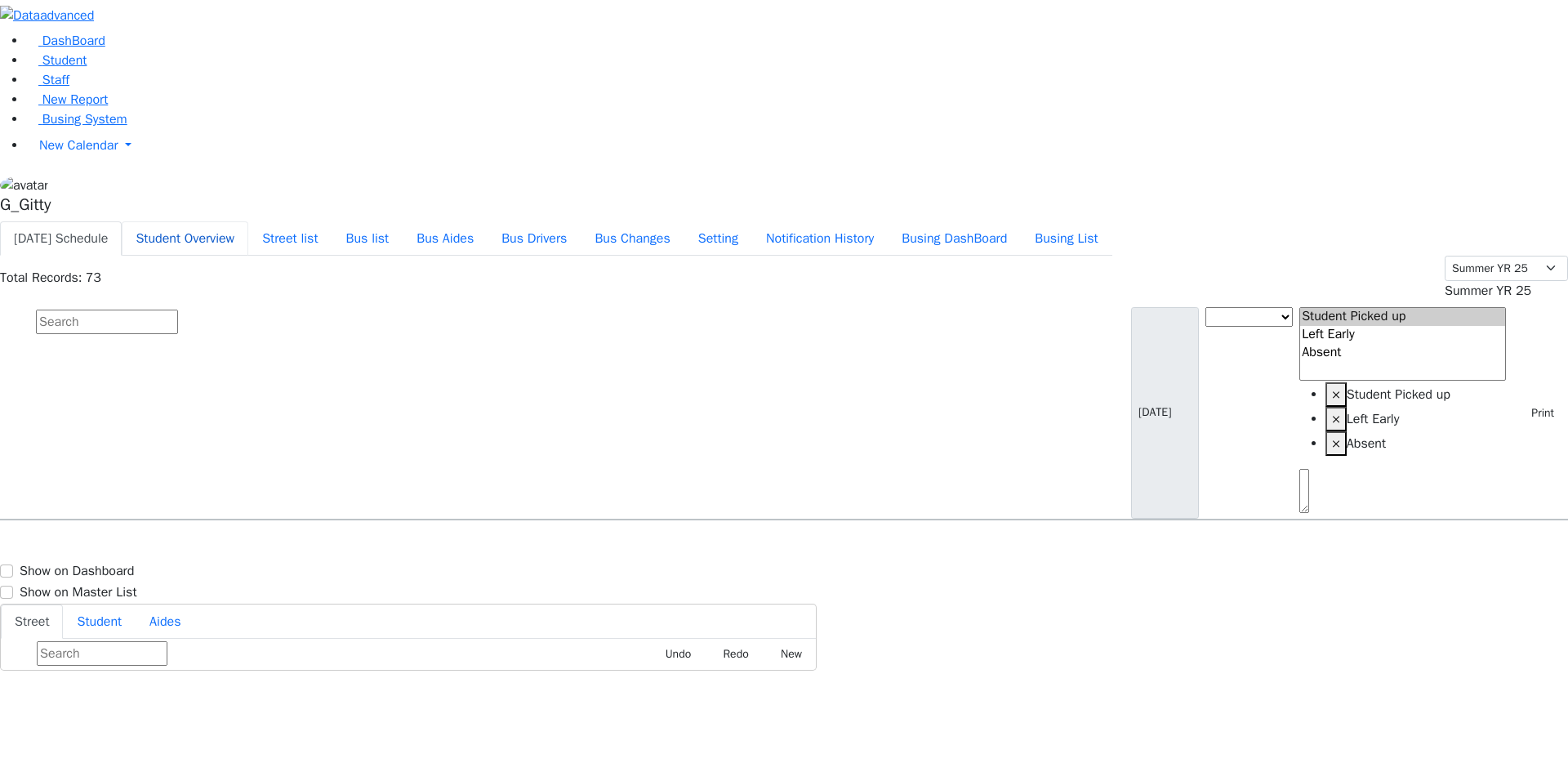 click on "Student Overview" at bounding box center [185, 239] 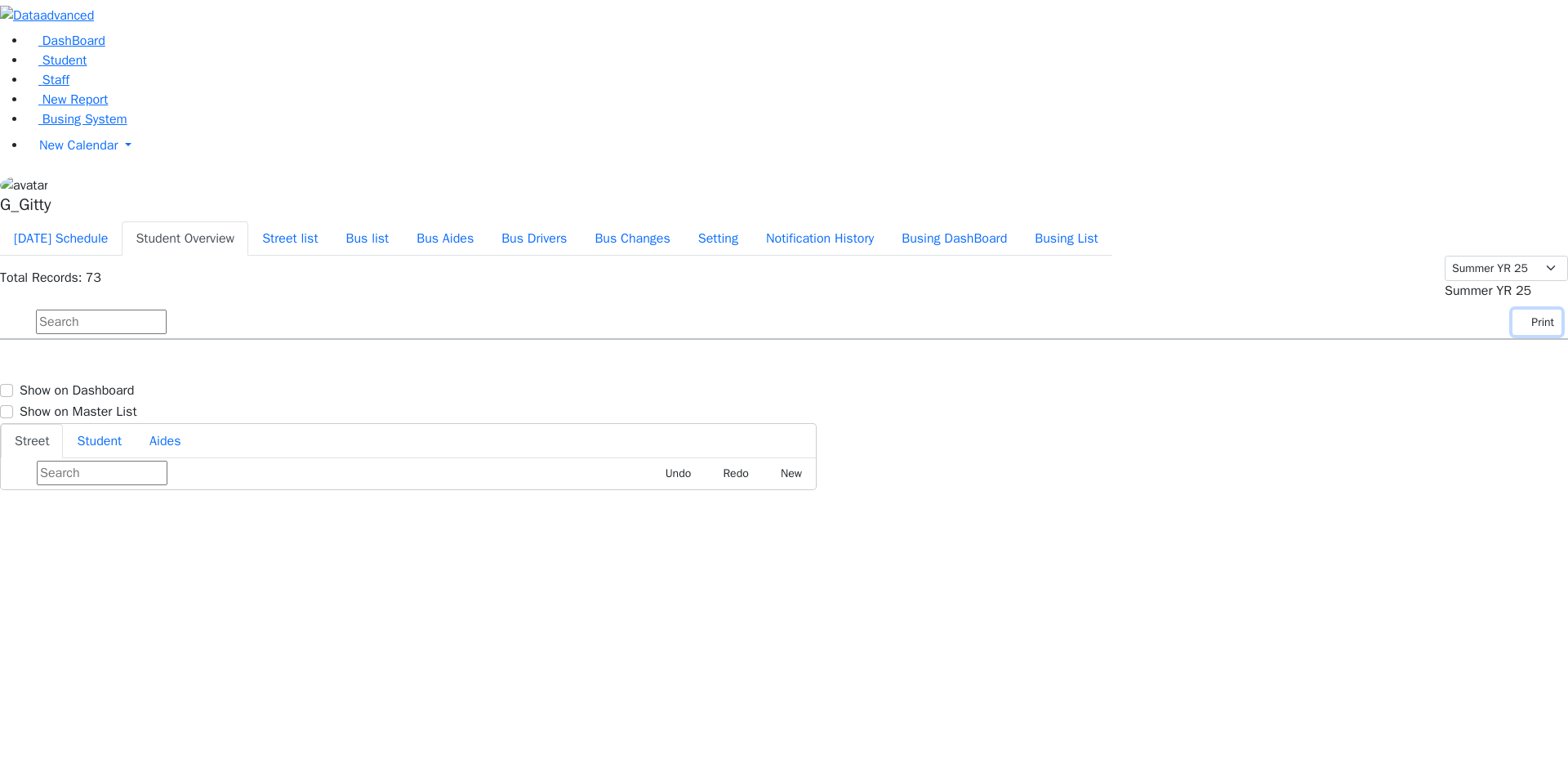click on "Print" at bounding box center (1537, 322) 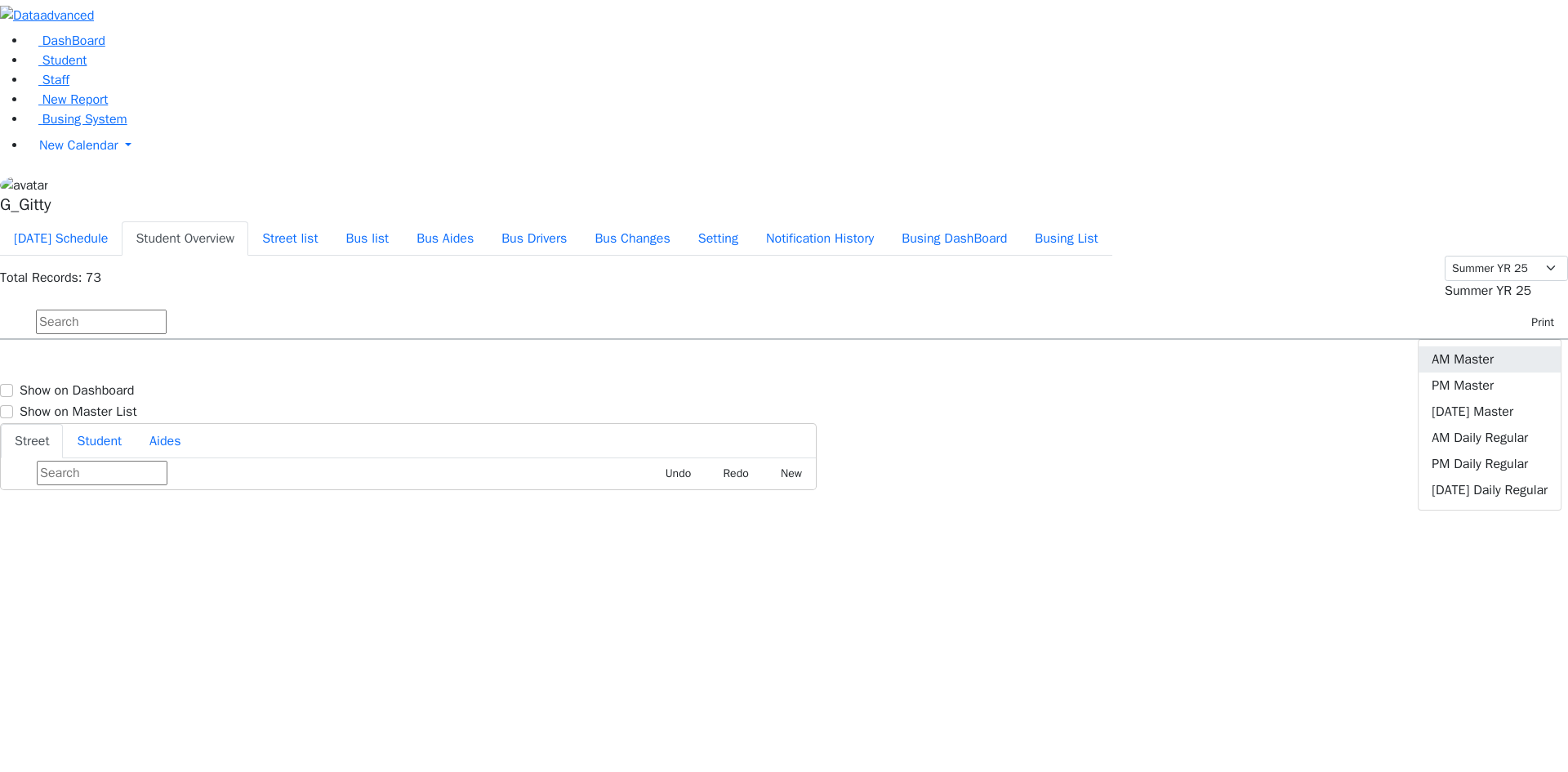 click on "AM Master" at bounding box center (1490, 359) 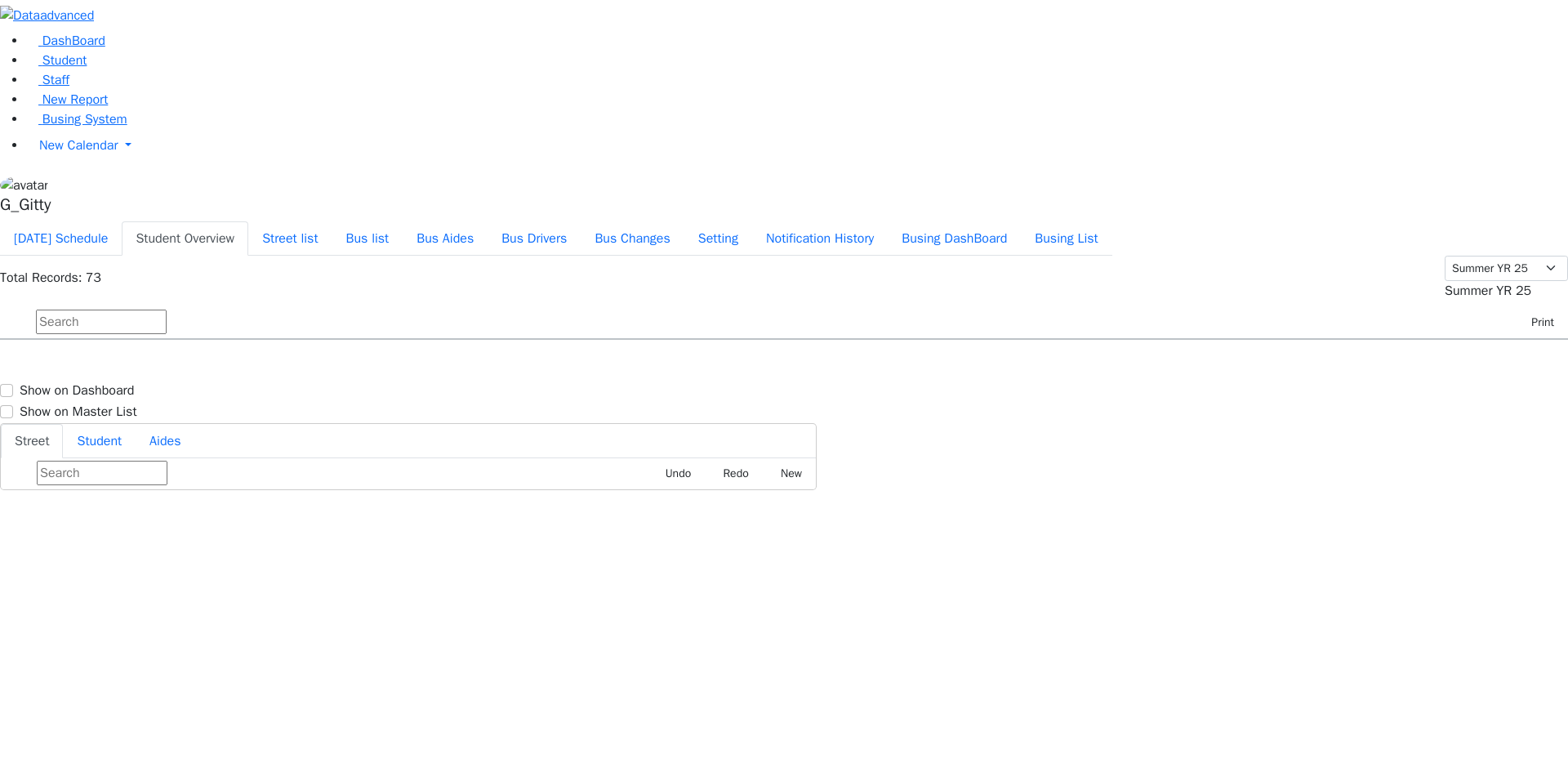 scroll, scrollTop: 0, scrollLeft: 0, axis: both 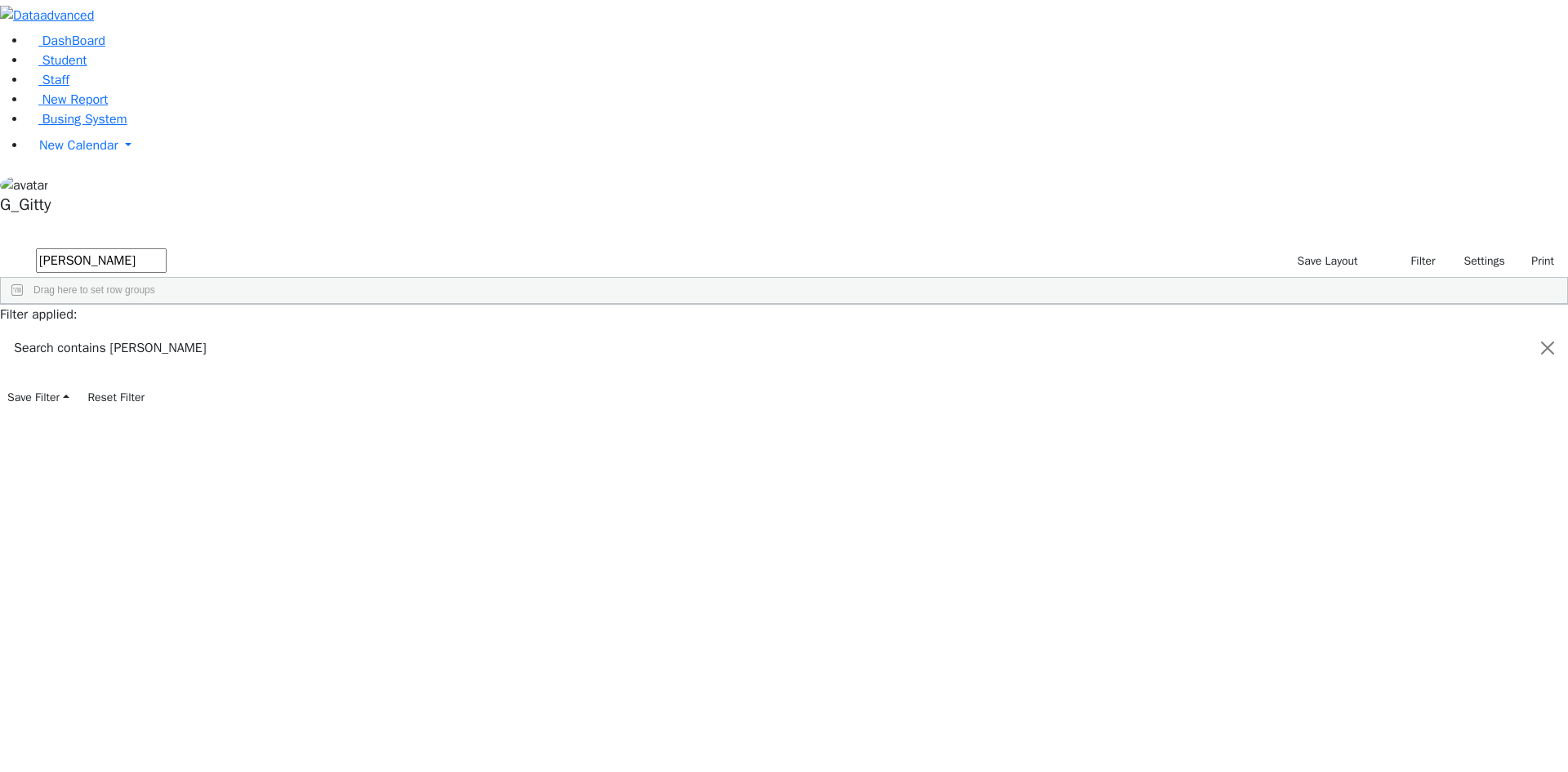 type on "[PERSON_NAME]" 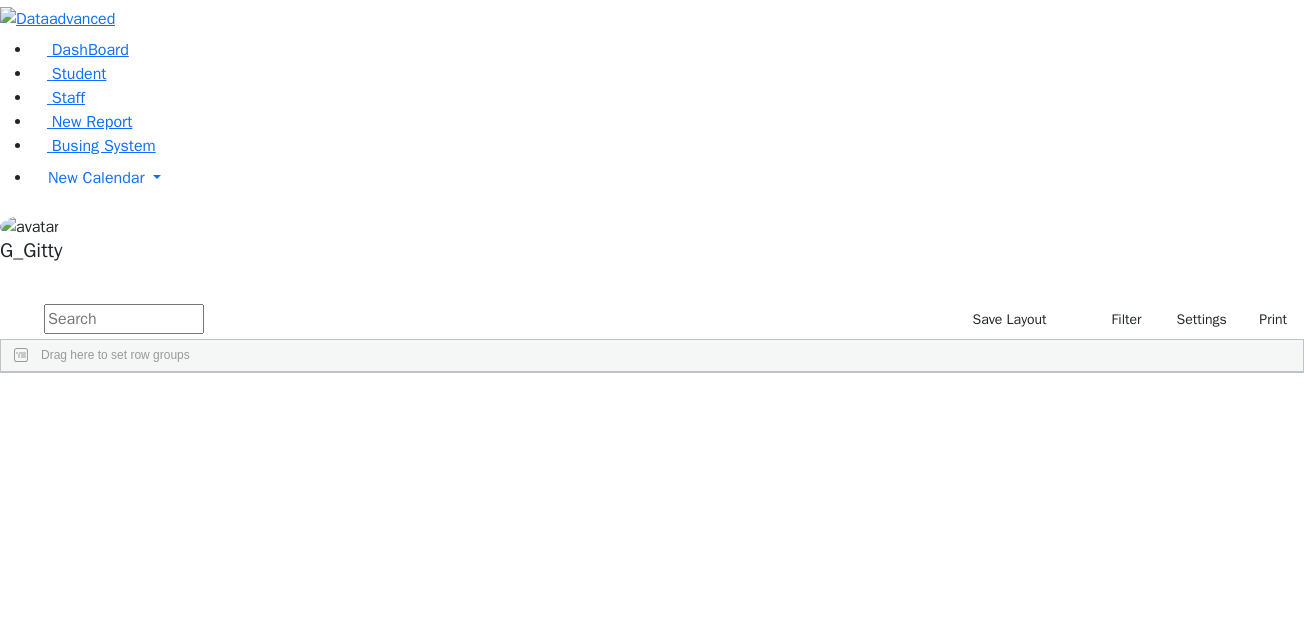type 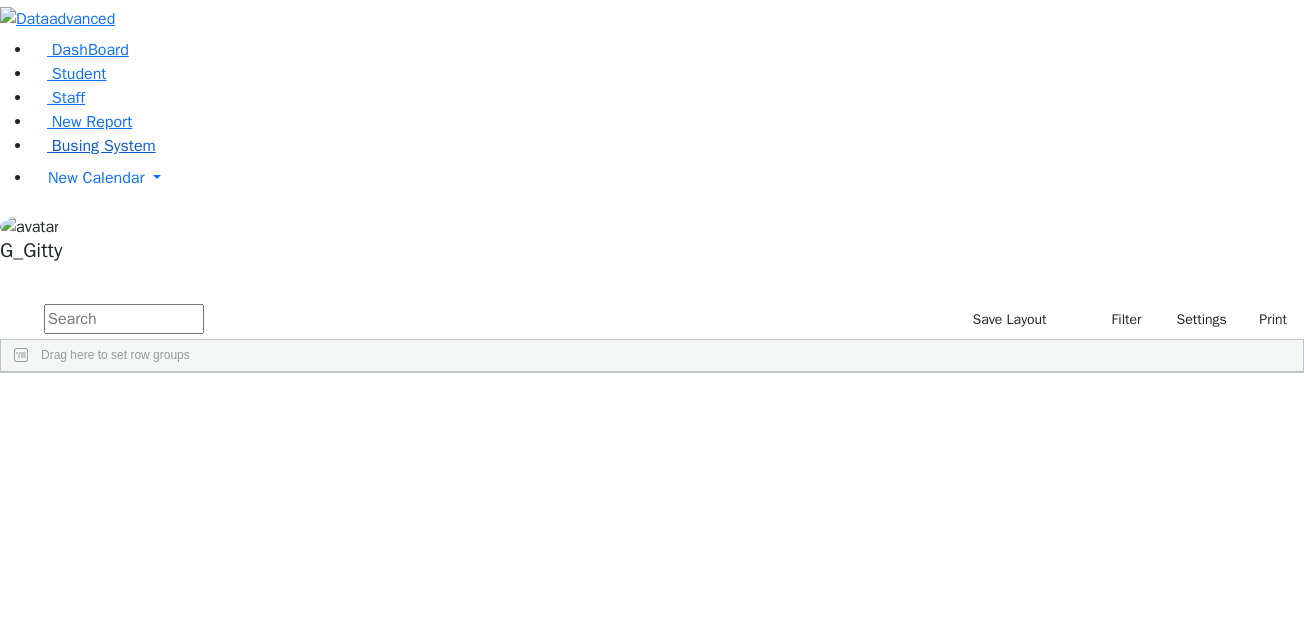drag, startPoint x: 46, startPoint y: 277, endPoint x: 112, endPoint y: 270, distance: 66.37017 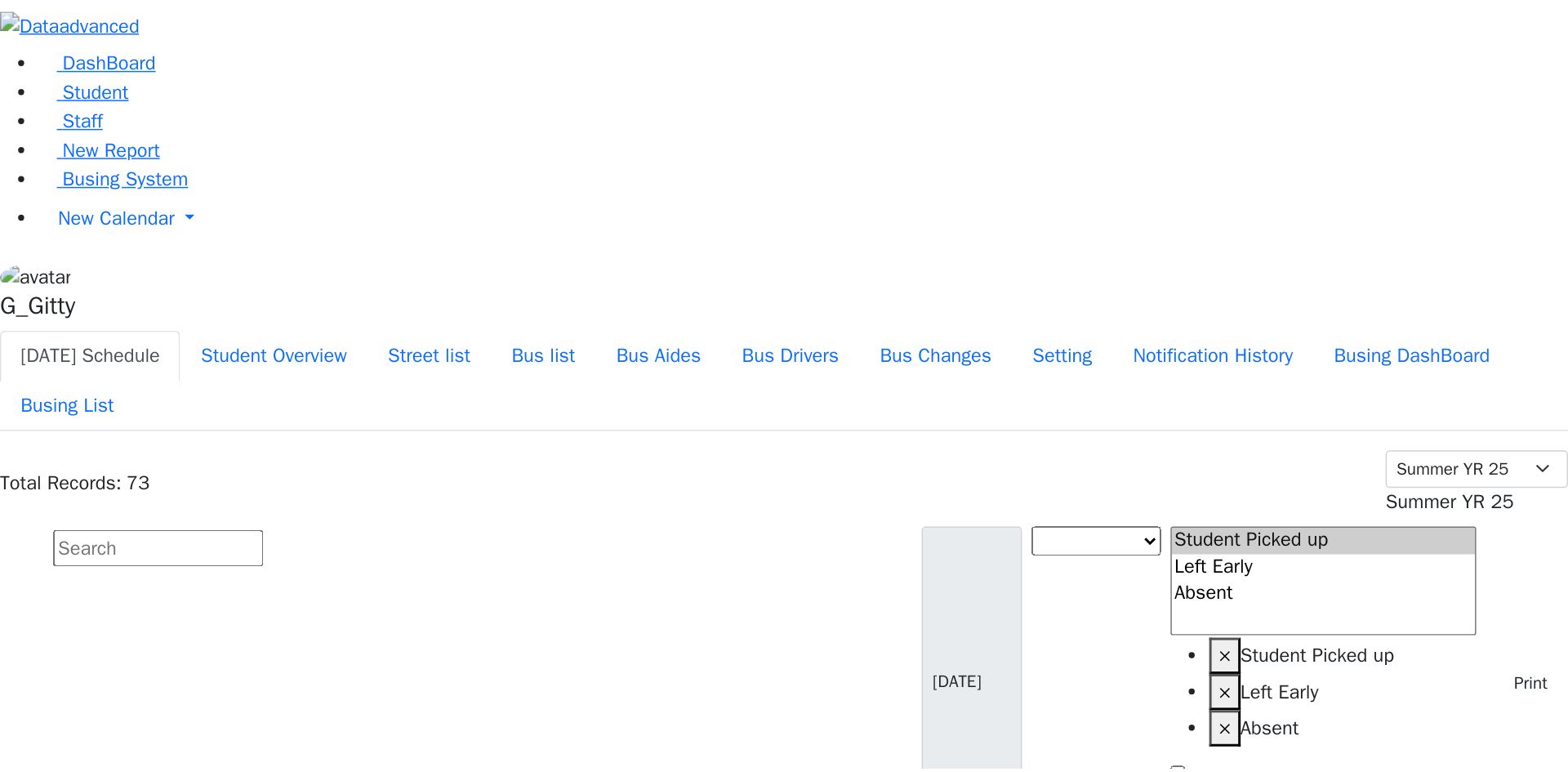 scroll, scrollTop: 0, scrollLeft: 0, axis: both 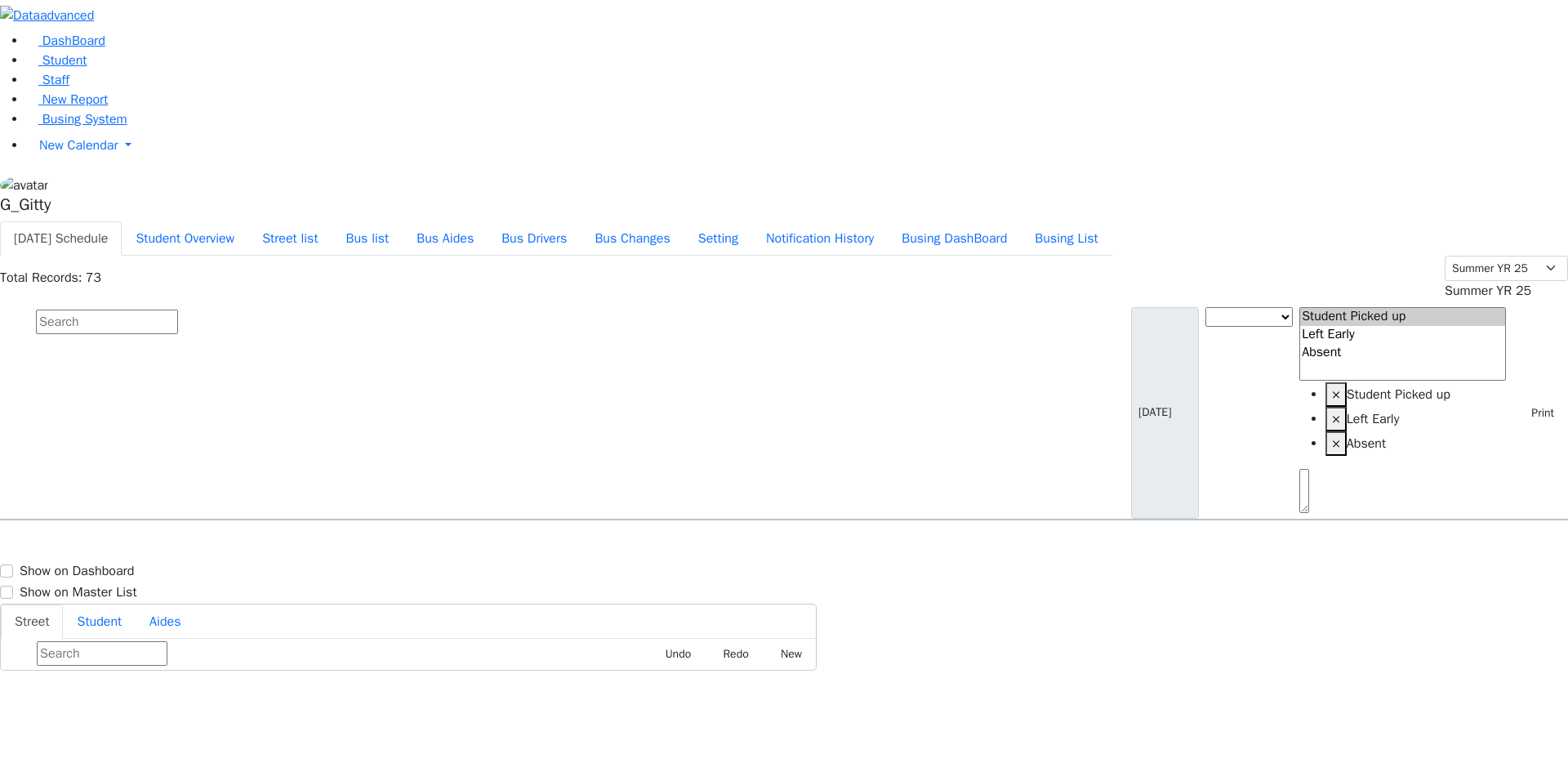 click at bounding box center [107, 322] 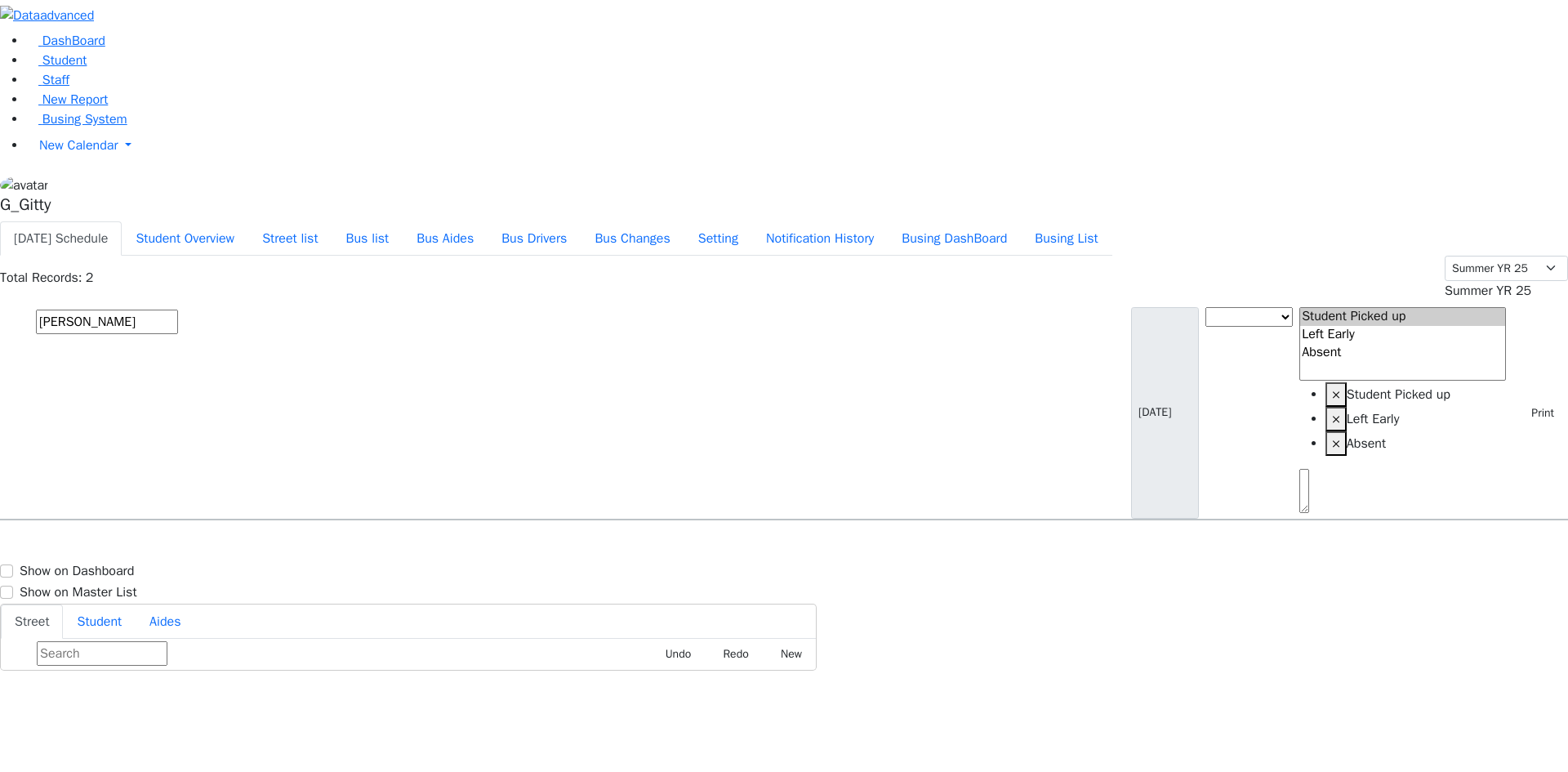 type on "[PERSON_NAME]" 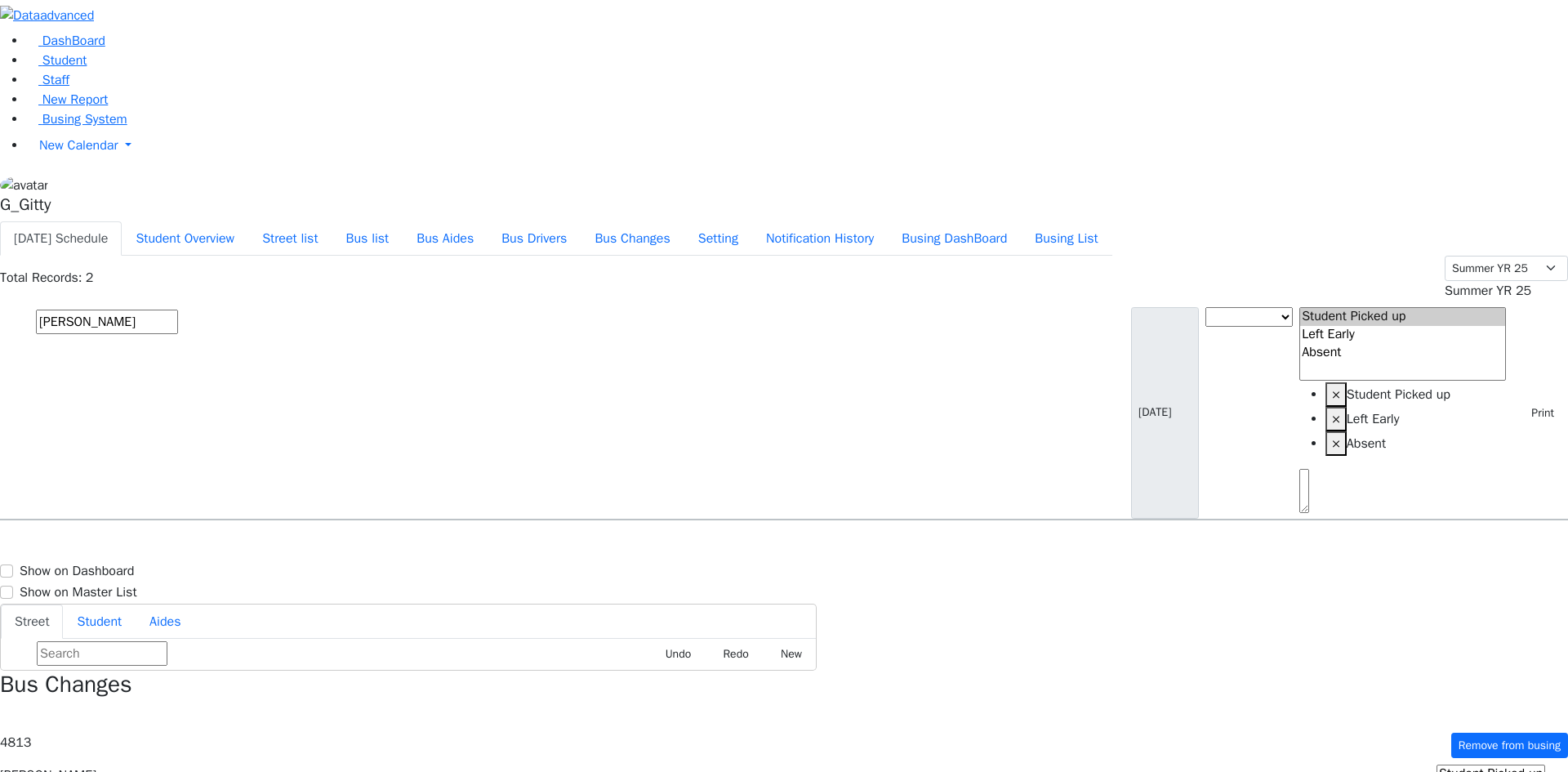click on "[PERSON_NAME]" at bounding box center (107, 322) 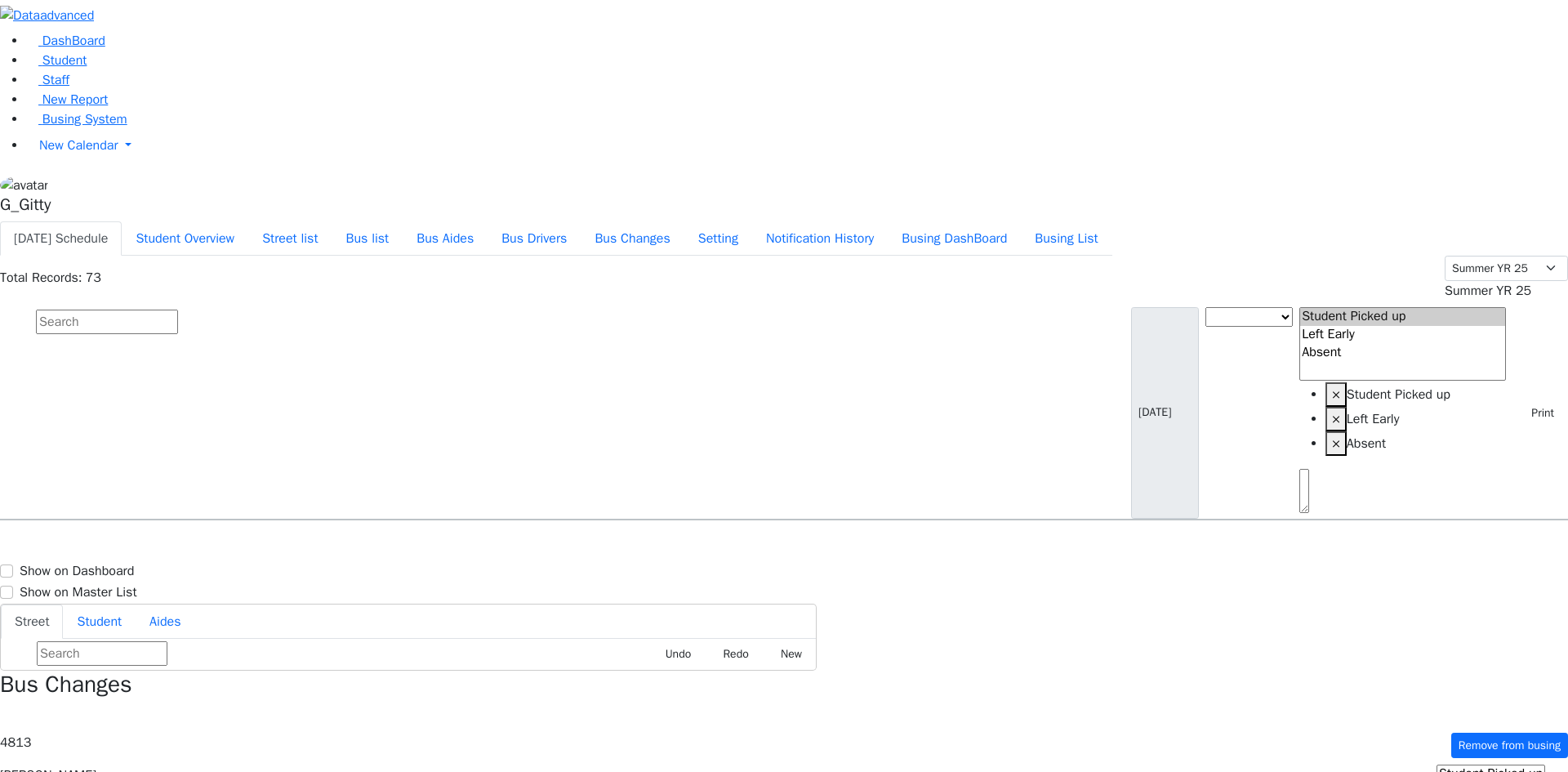 click at bounding box center [107, 322] 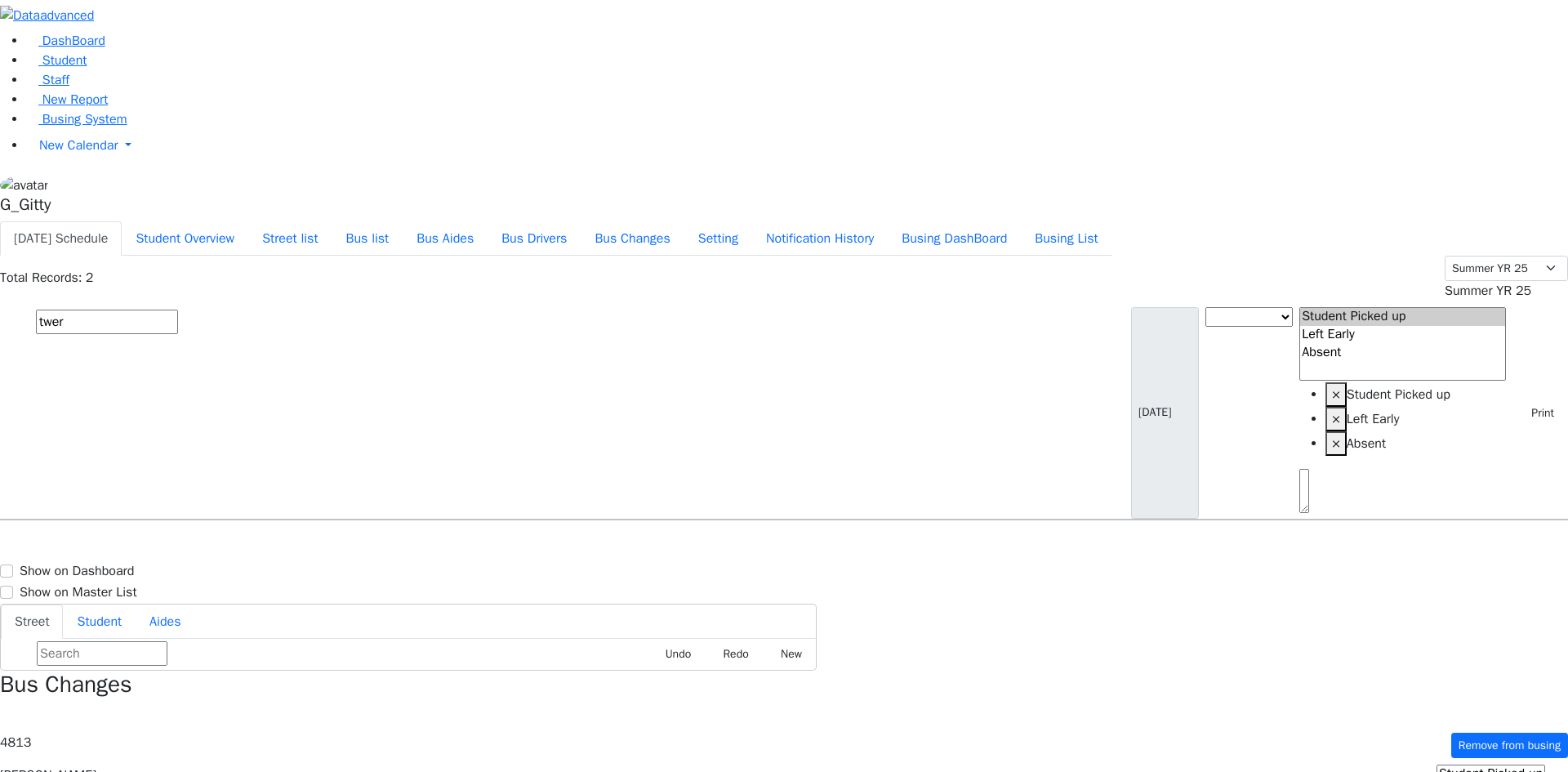 type on "twer" 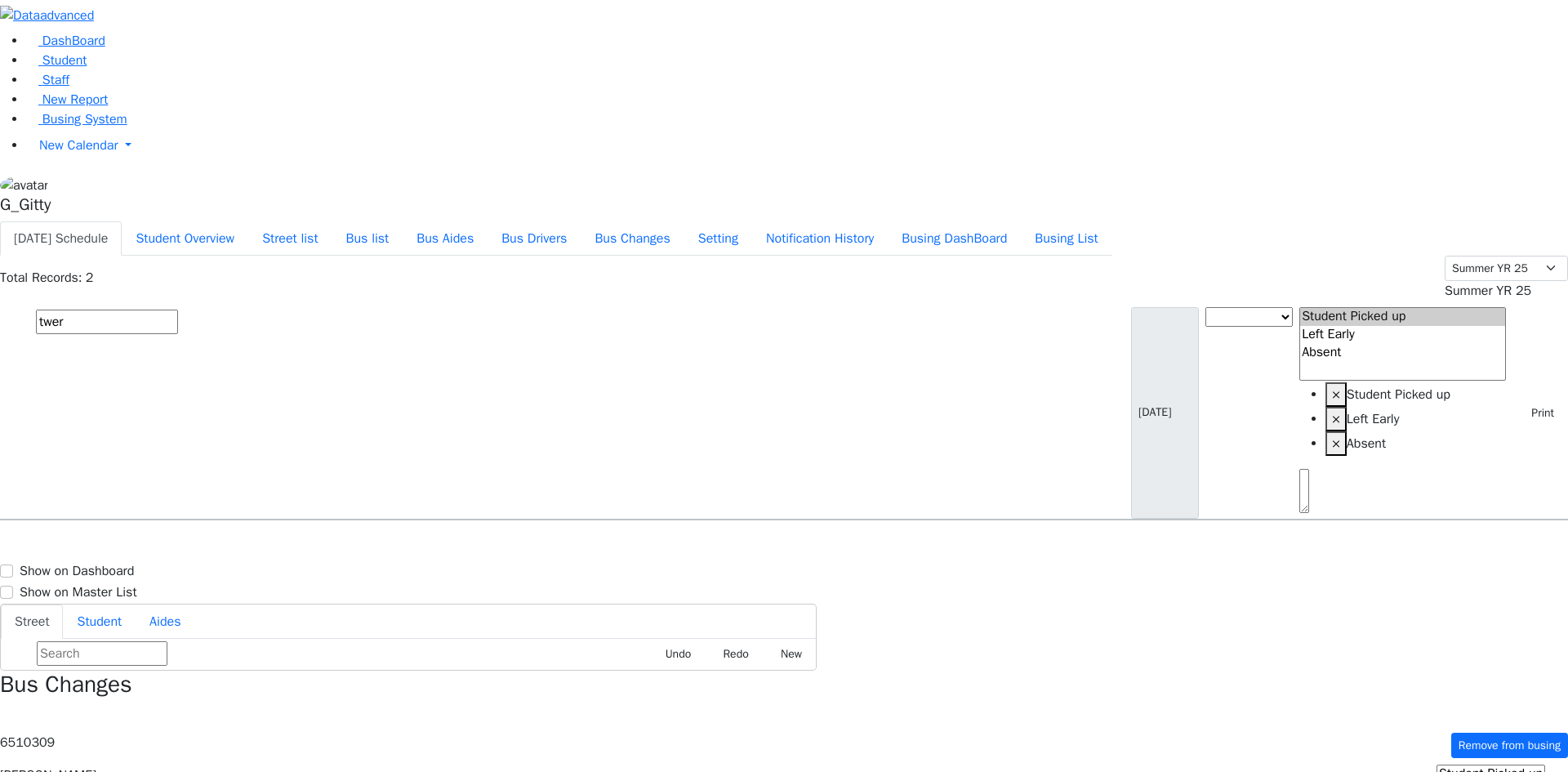 click at bounding box center [1502, 893] 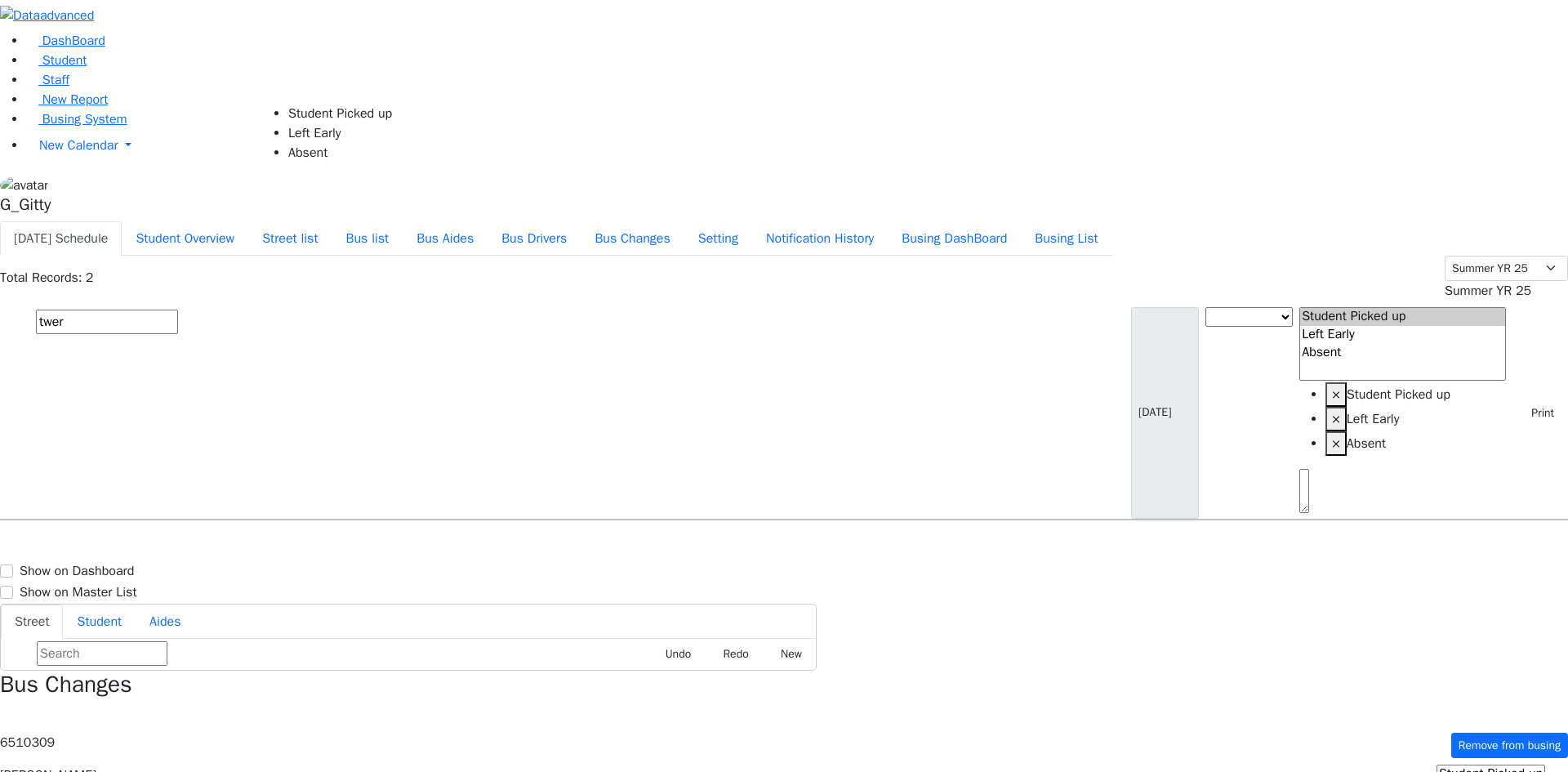 select on "2" 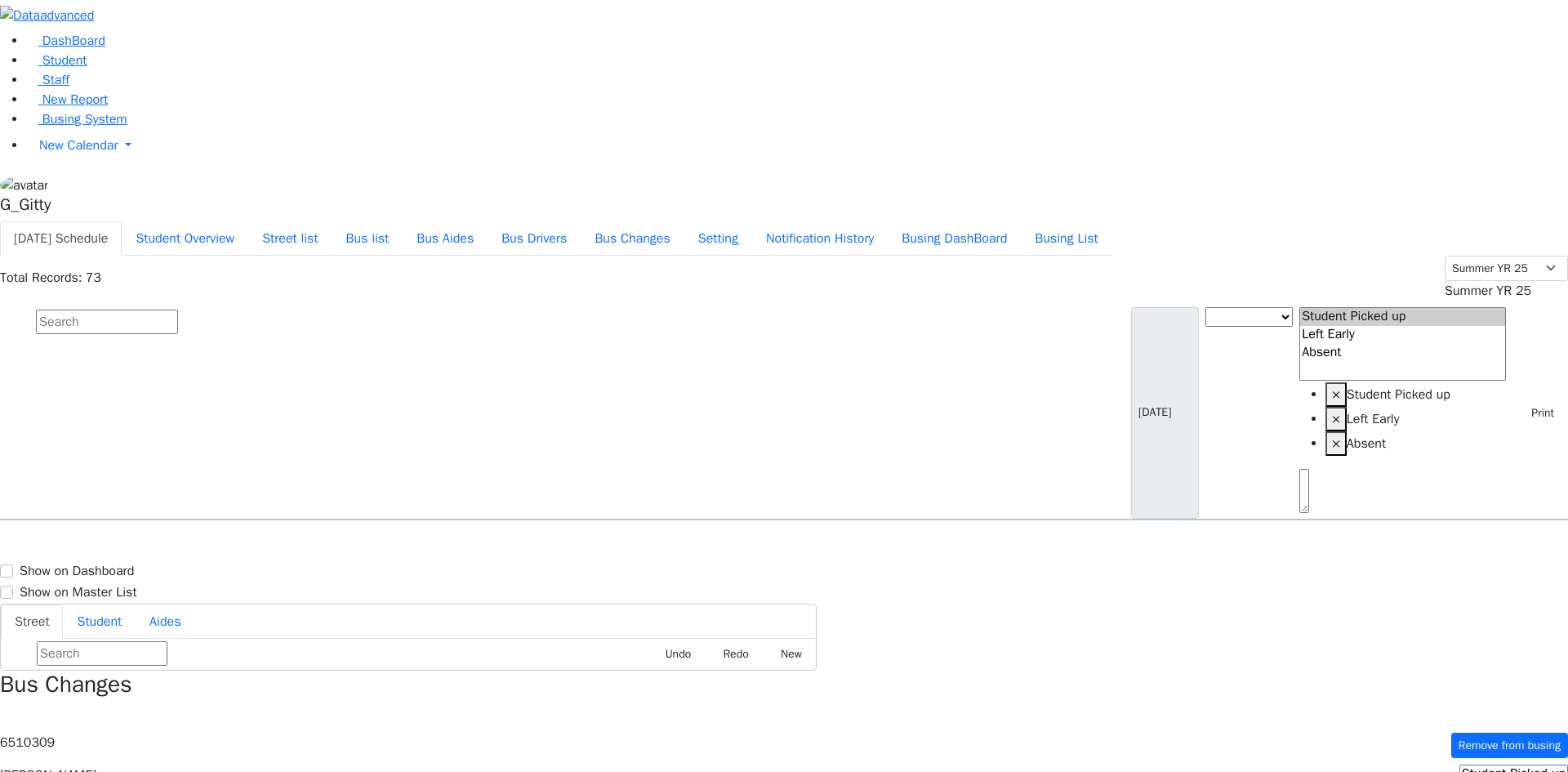 click at bounding box center [107, 322] 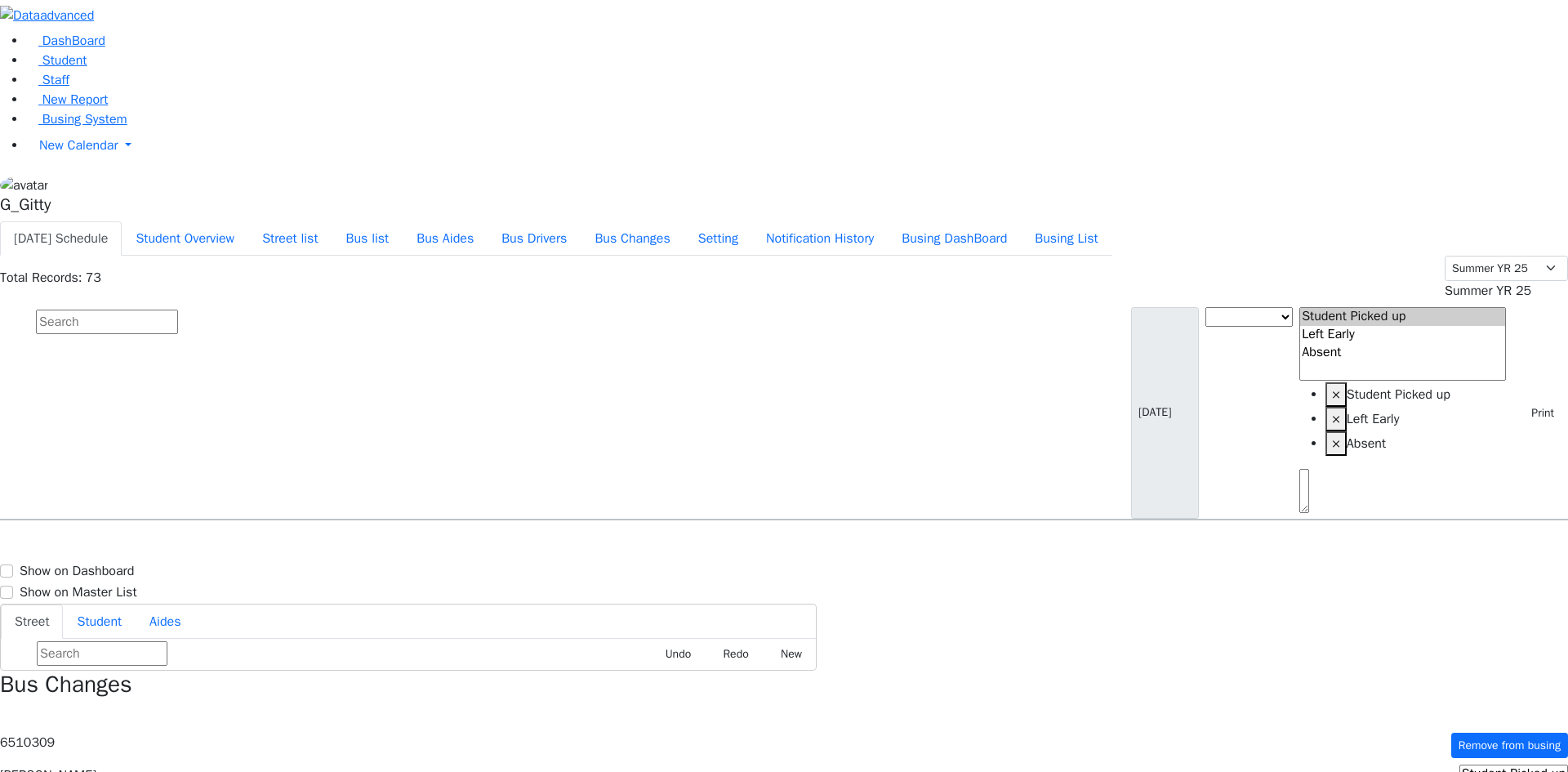 click on "DashBoard
Student
Staff
New Report
Busing System" at bounding box center [784, 625] 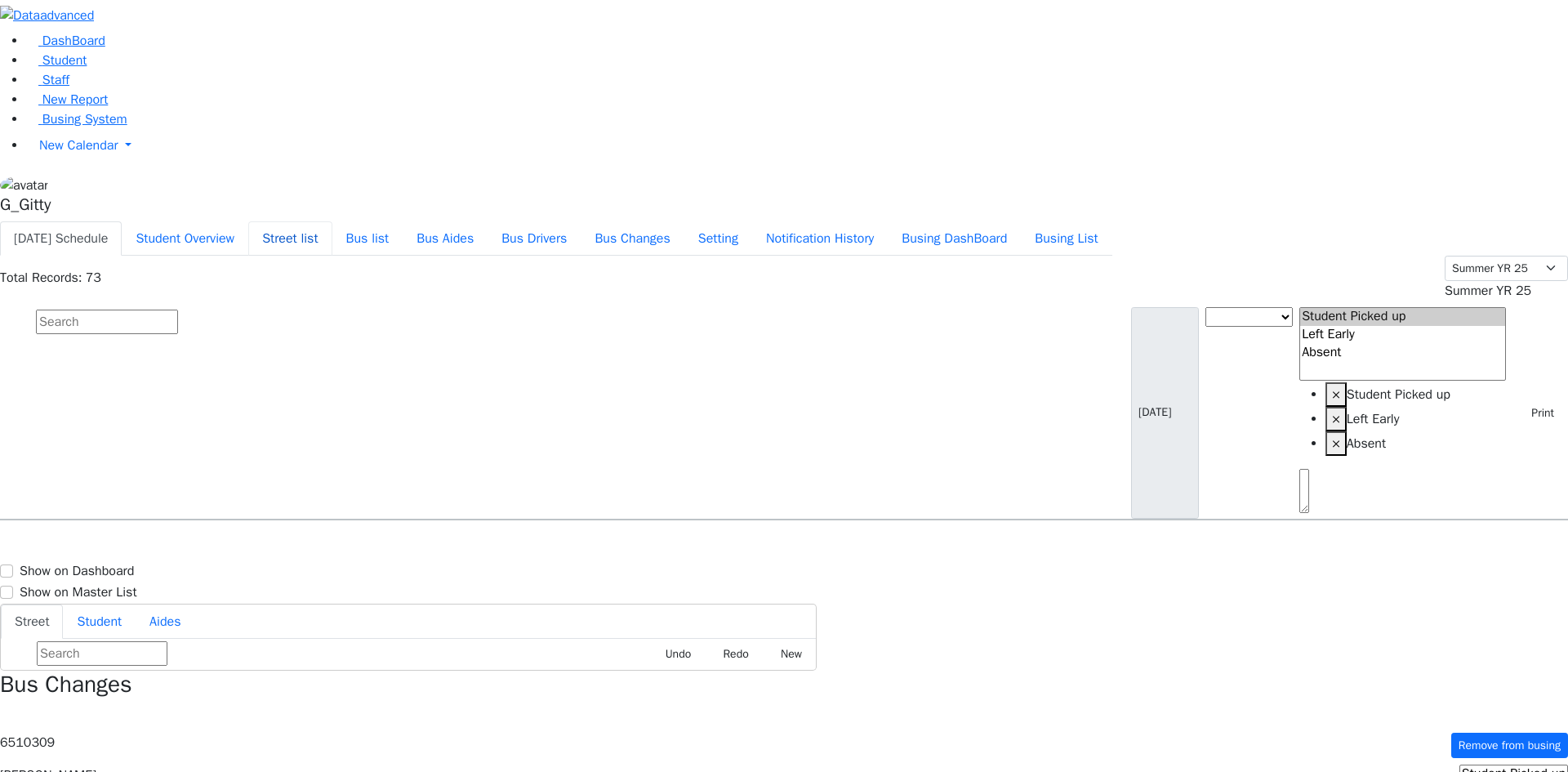 click on "Street list" at bounding box center (290, 239) 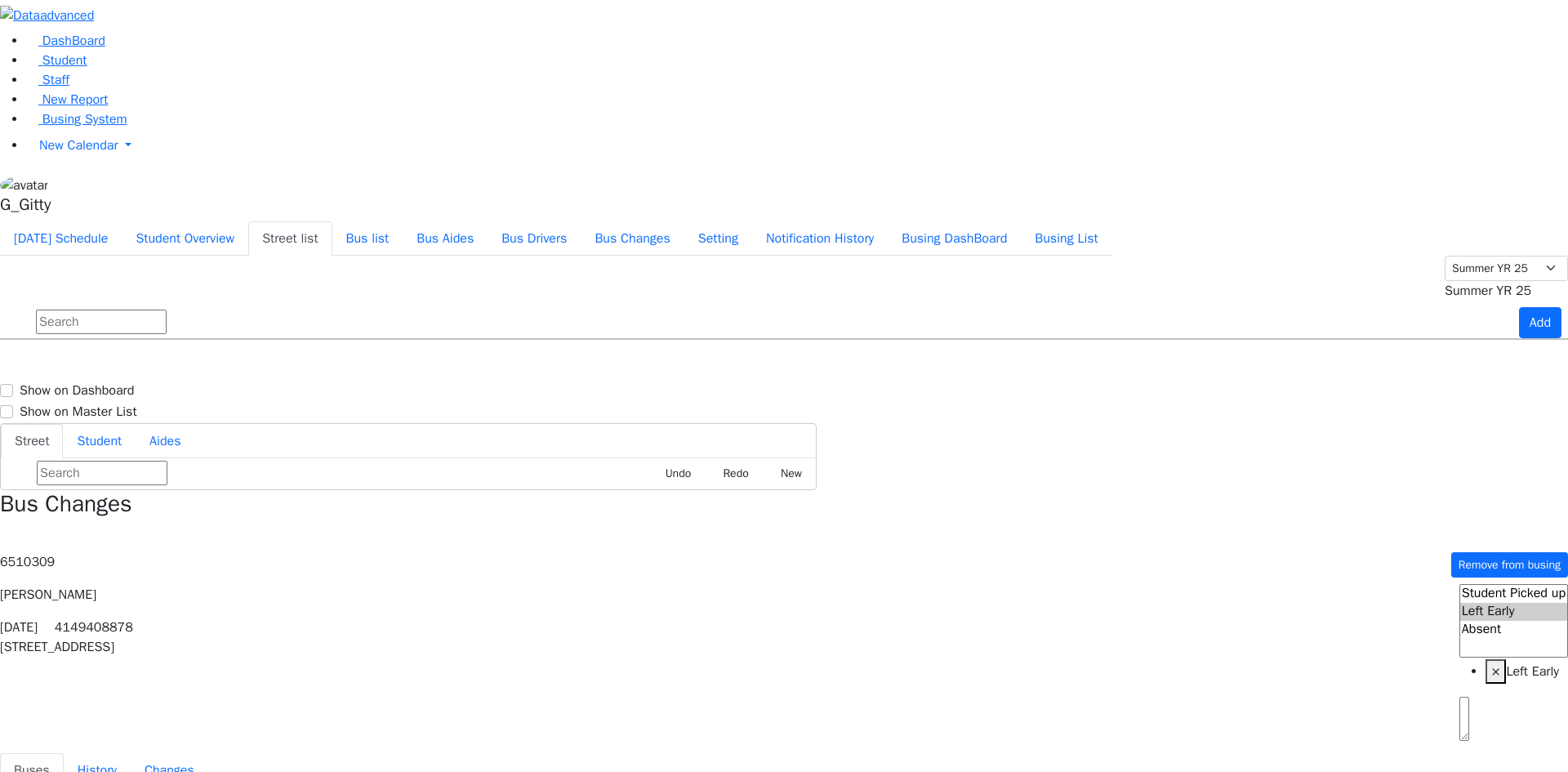 scroll, scrollTop: 899, scrollLeft: 0, axis: vertical 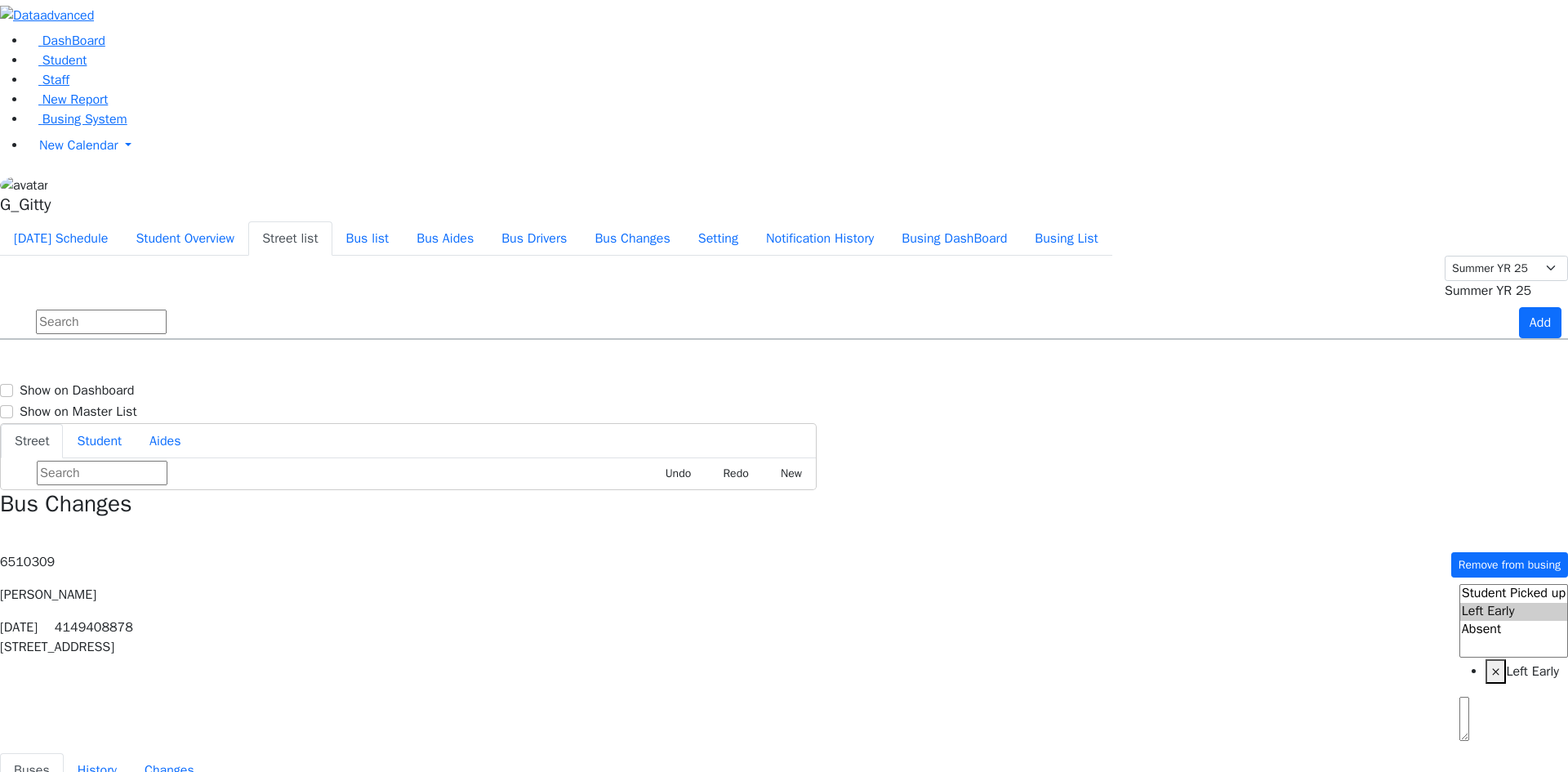 click at bounding box center (101, 322) 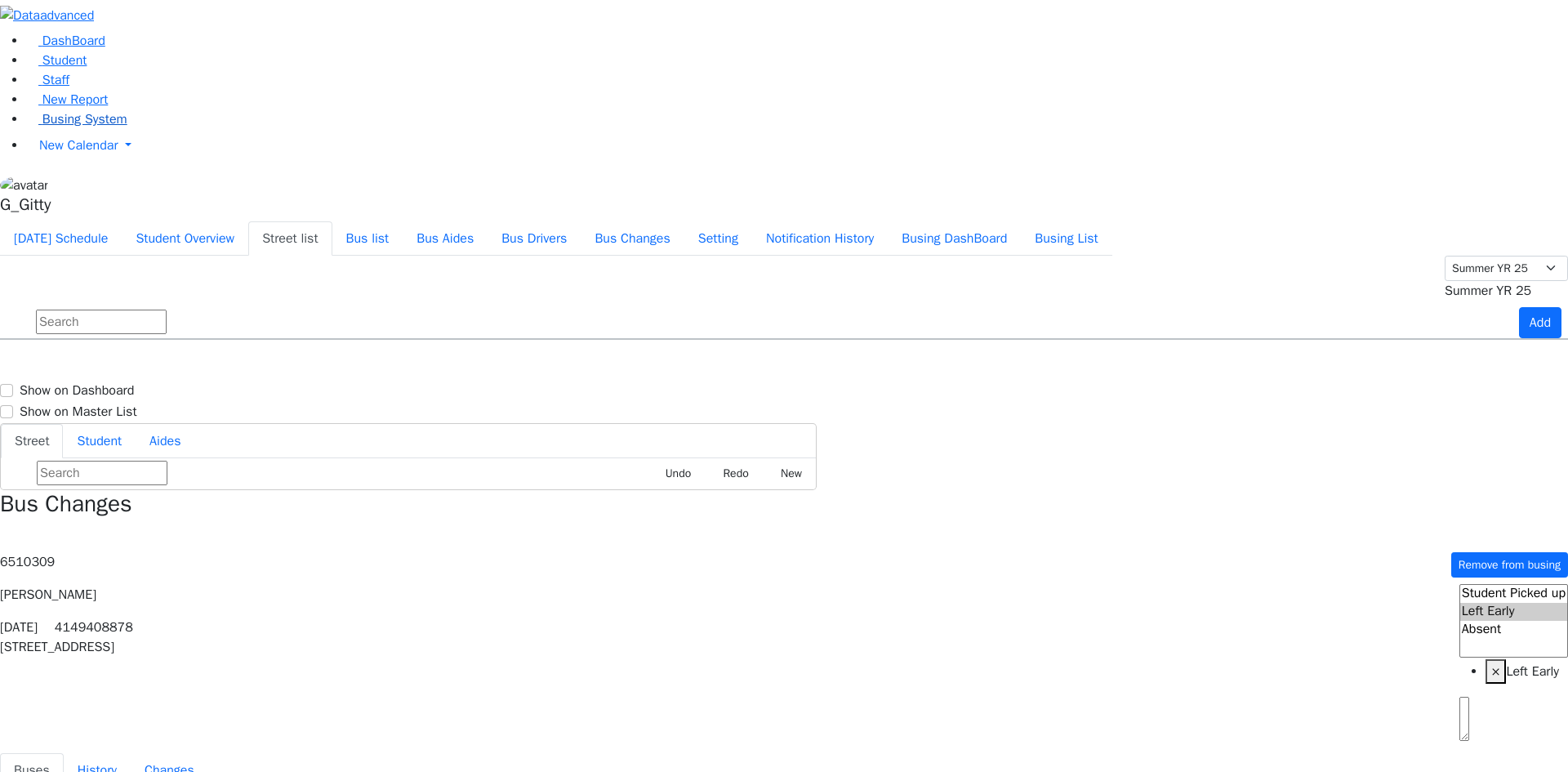 click on "Busing System" at bounding box center (85, 119) 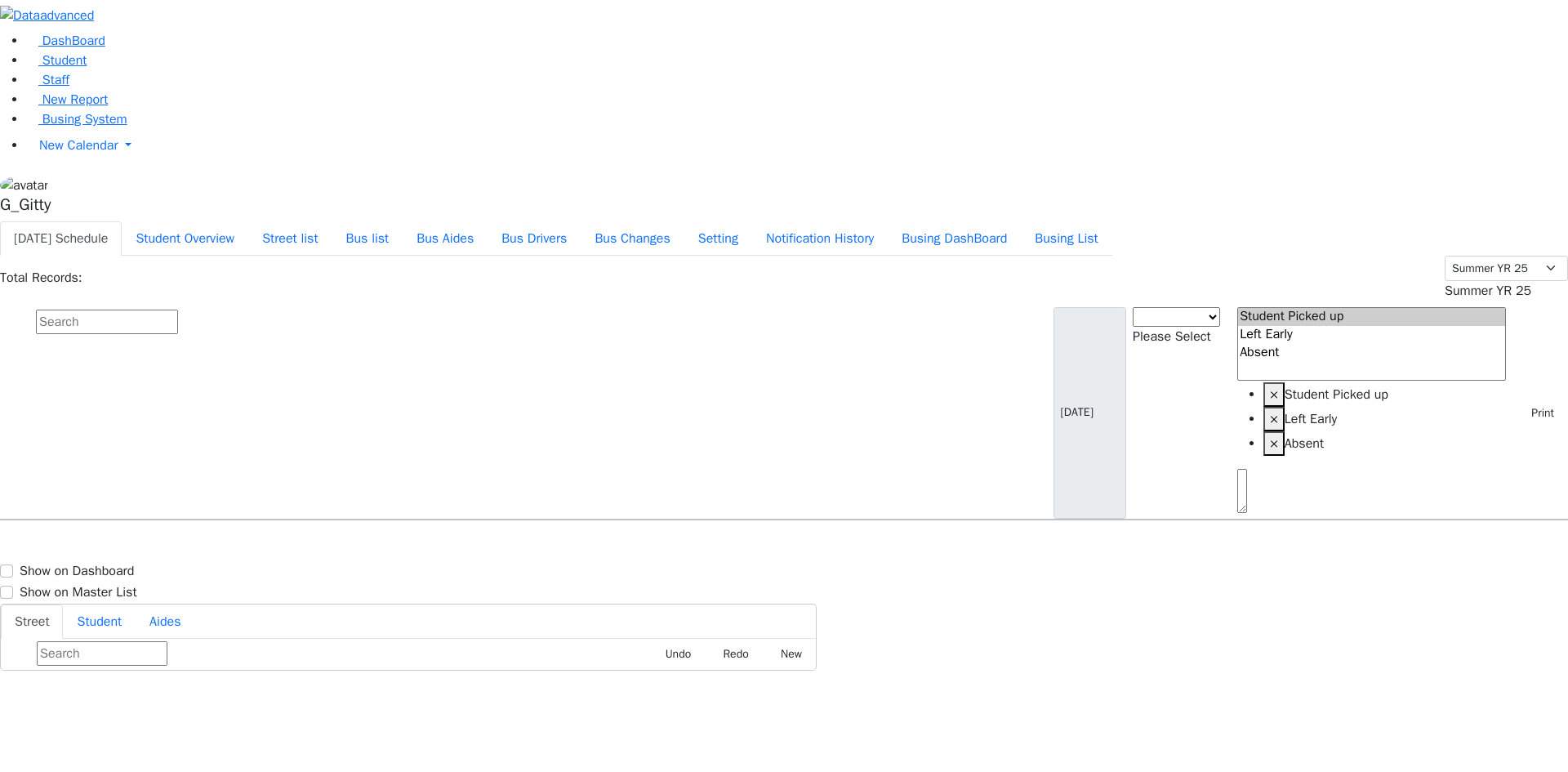 scroll, scrollTop: 0, scrollLeft: 0, axis: both 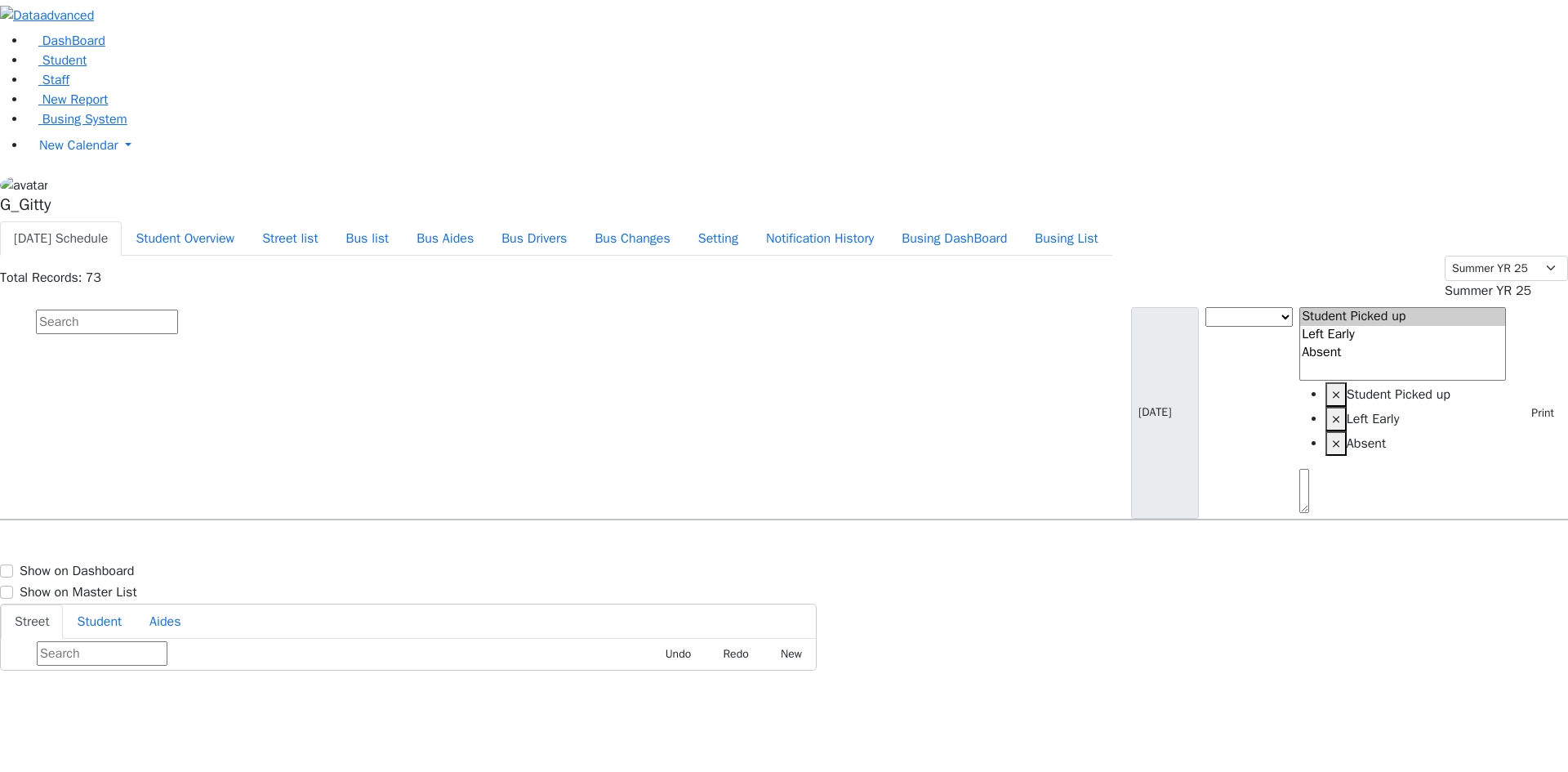 click on "[PERSON_NAME]" at bounding box center (70, 552) 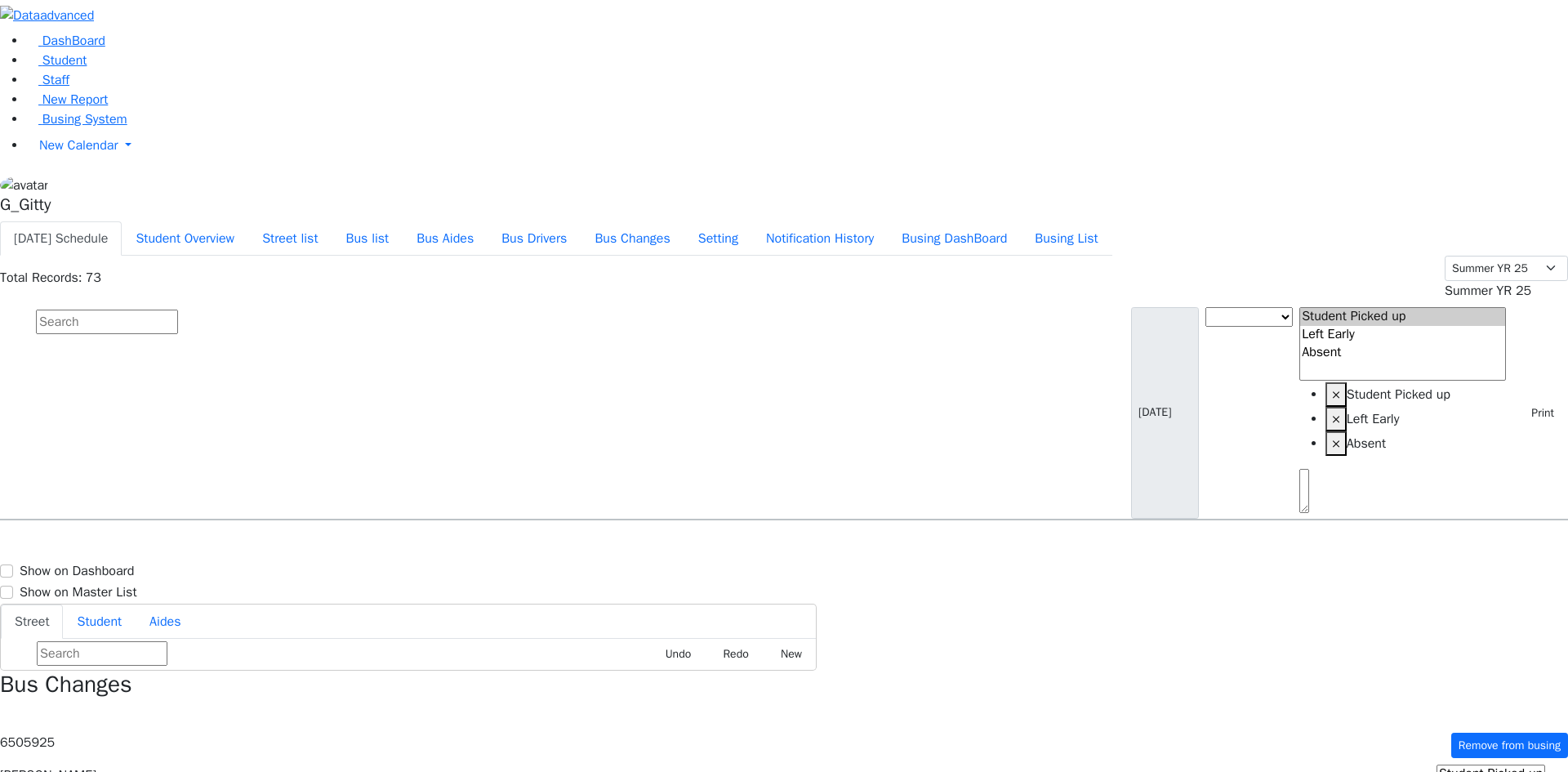 click on "[PERSON_NAME]" at bounding box center (70, 593) 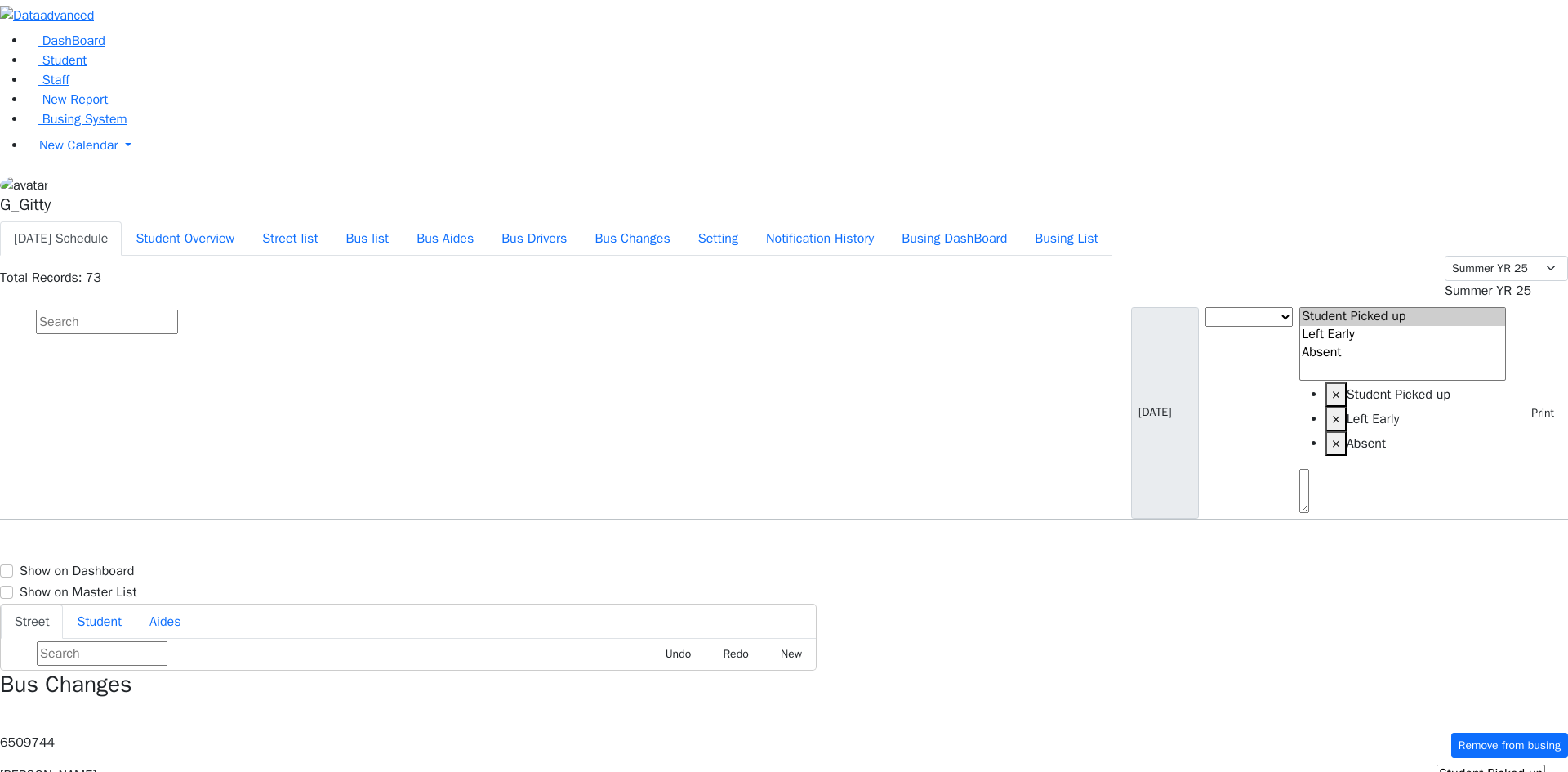 click on "Changes" at bounding box center [169, 926] 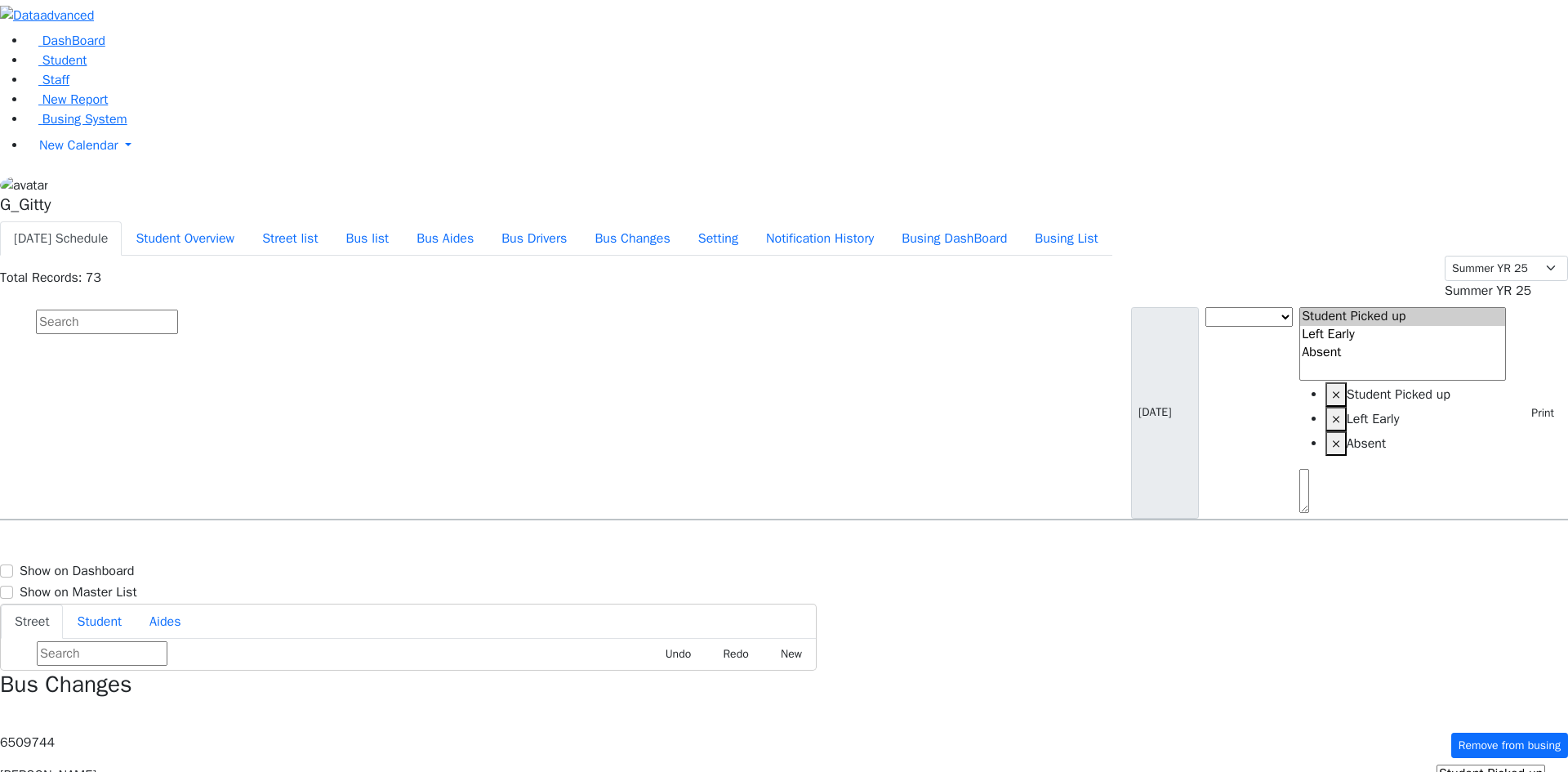 drag, startPoint x: 1508, startPoint y: 740, endPoint x: 1486, endPoint y: 701, distance: 44.777226 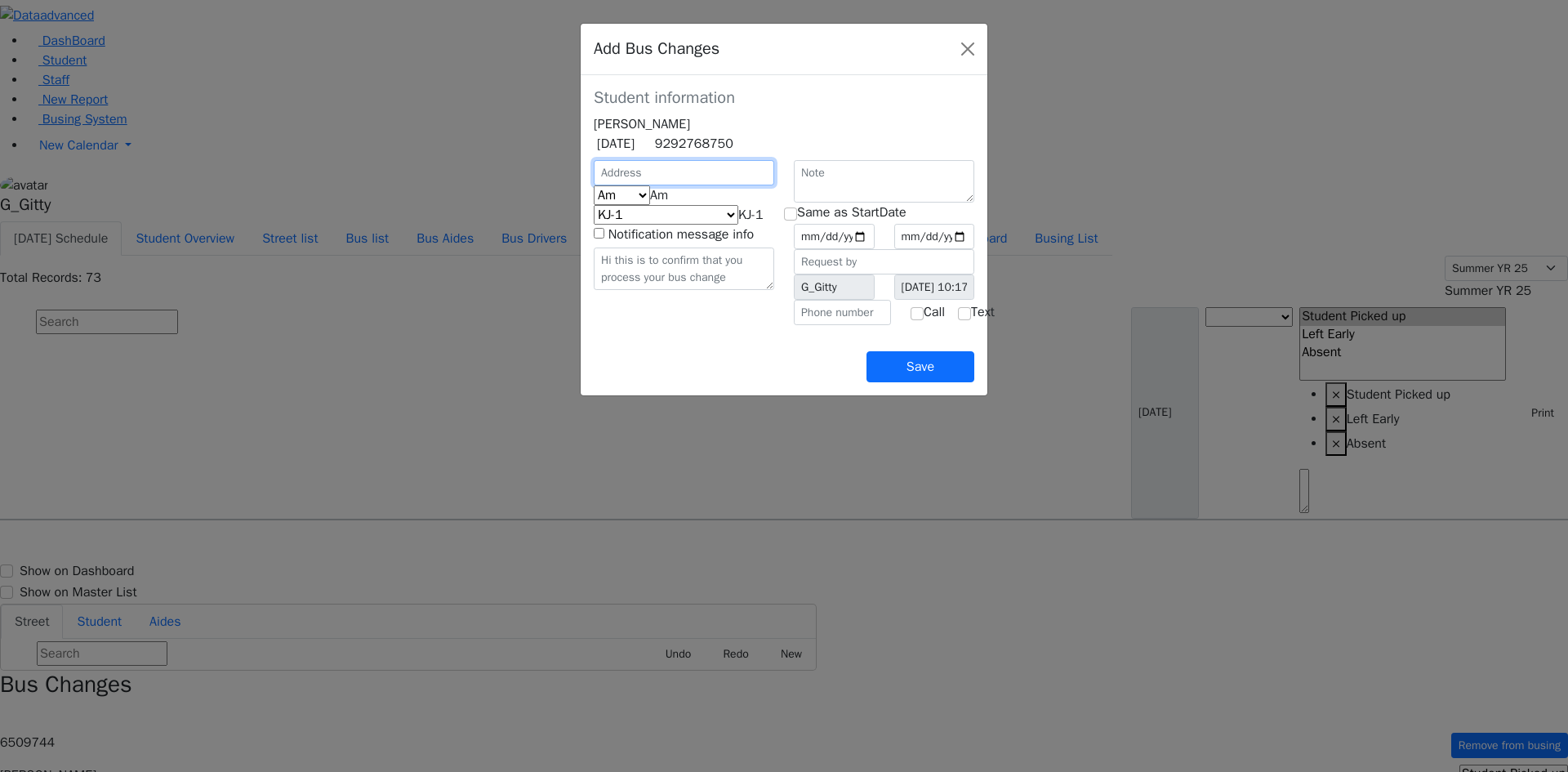 click at bounding box center (684, 172) 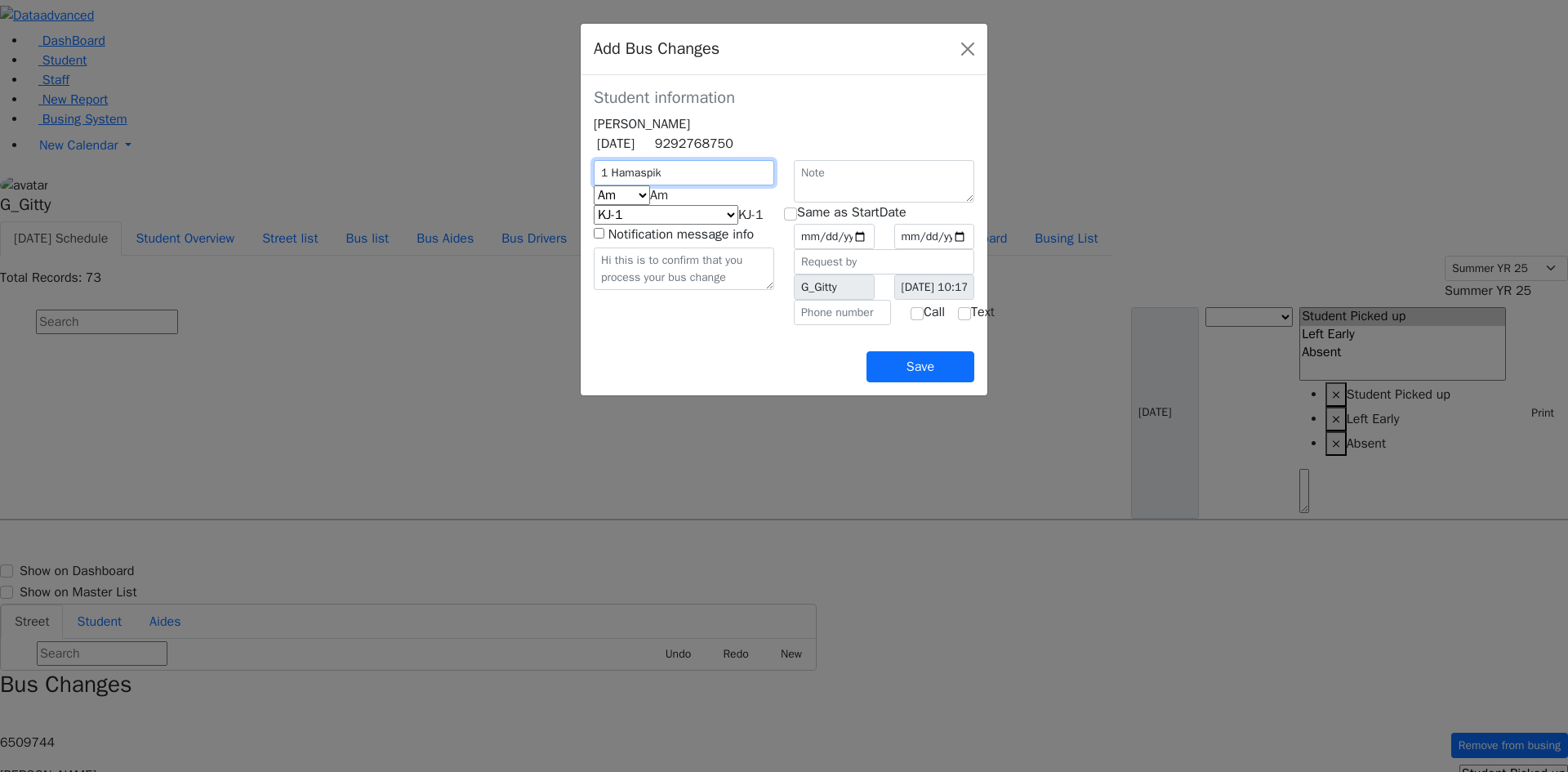 type on "1 Hamaspik" 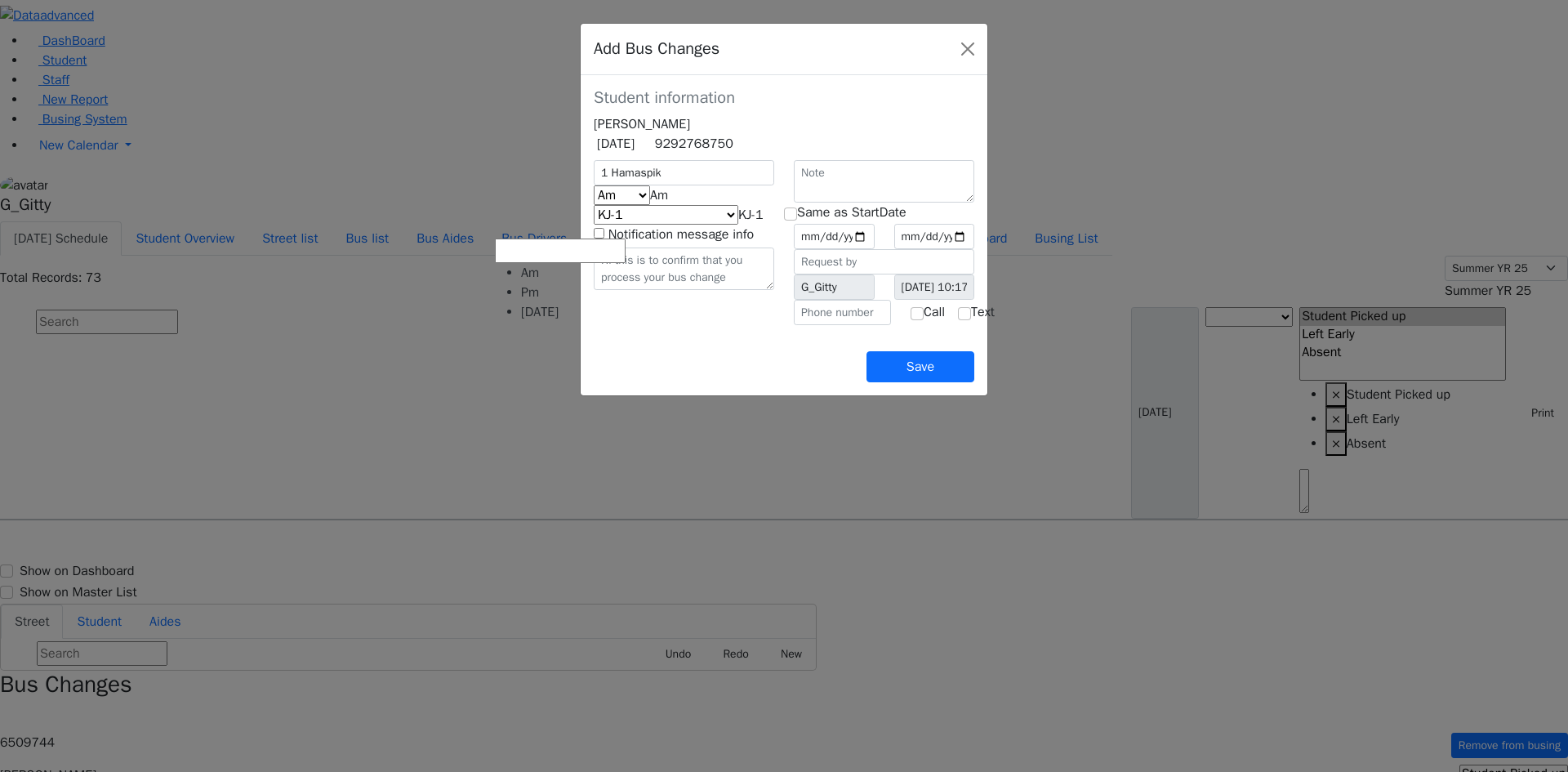 click on "Am" at bounding box center (659, 195) 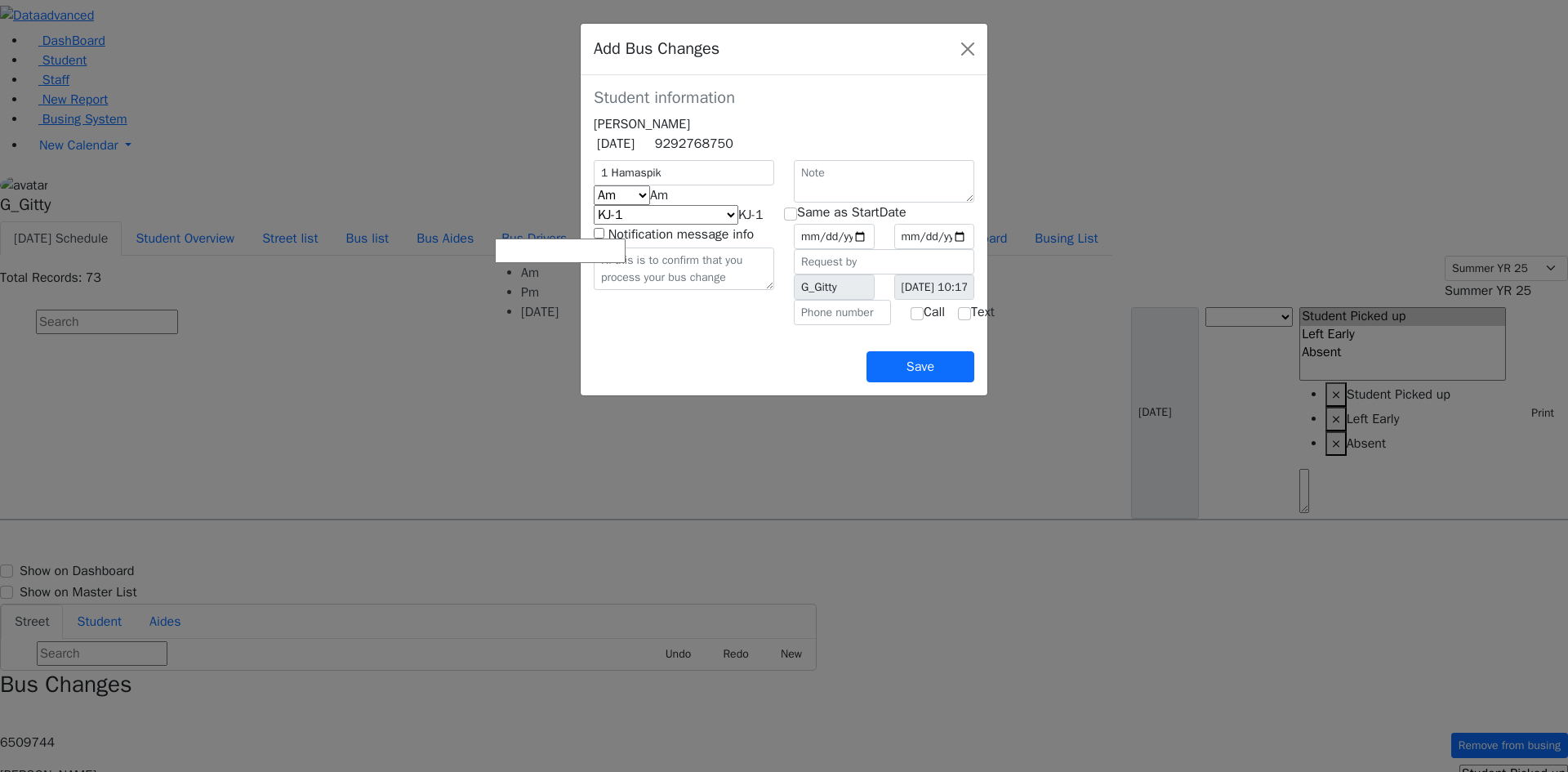 select on "2" 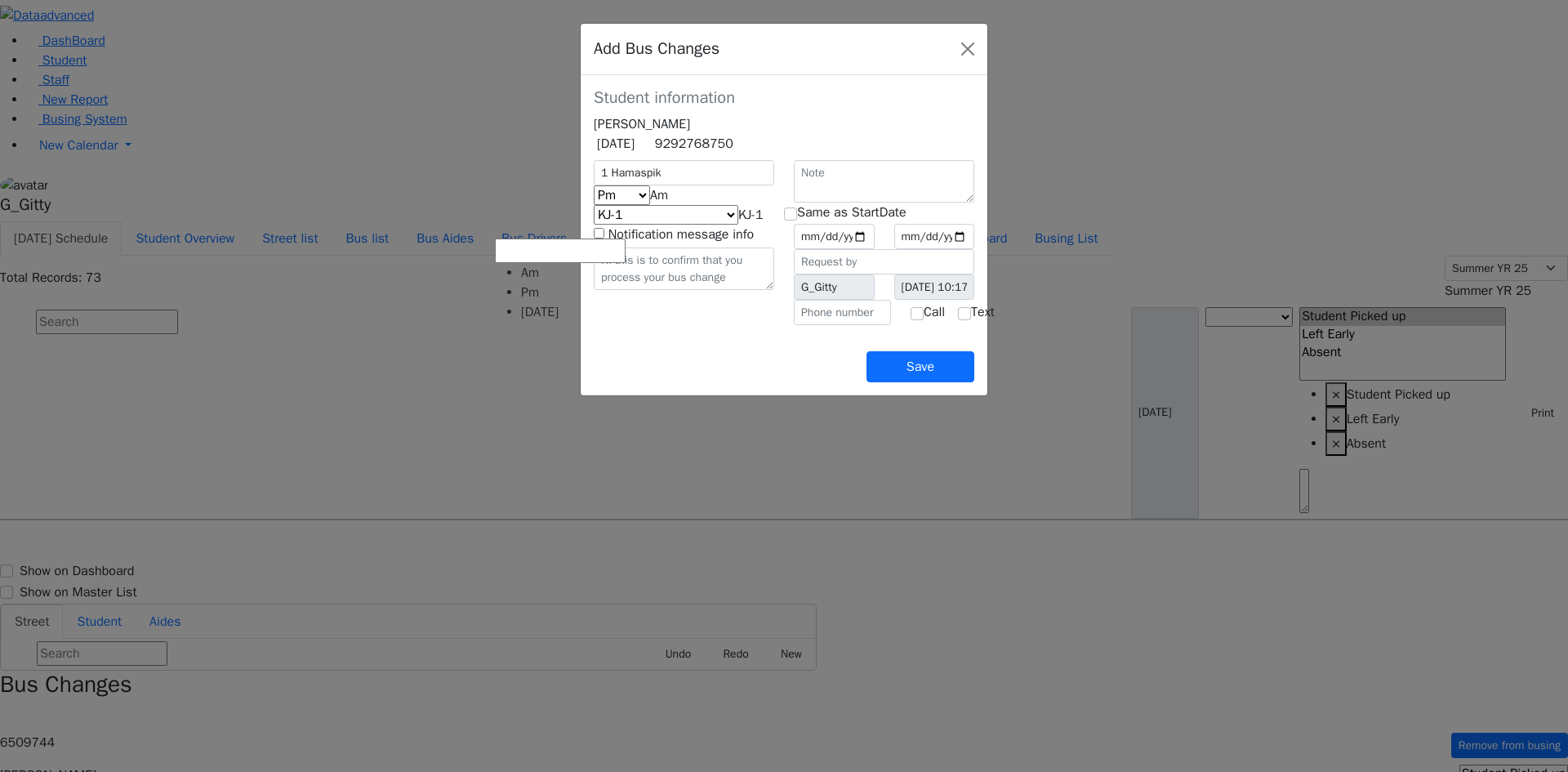 select on "281" 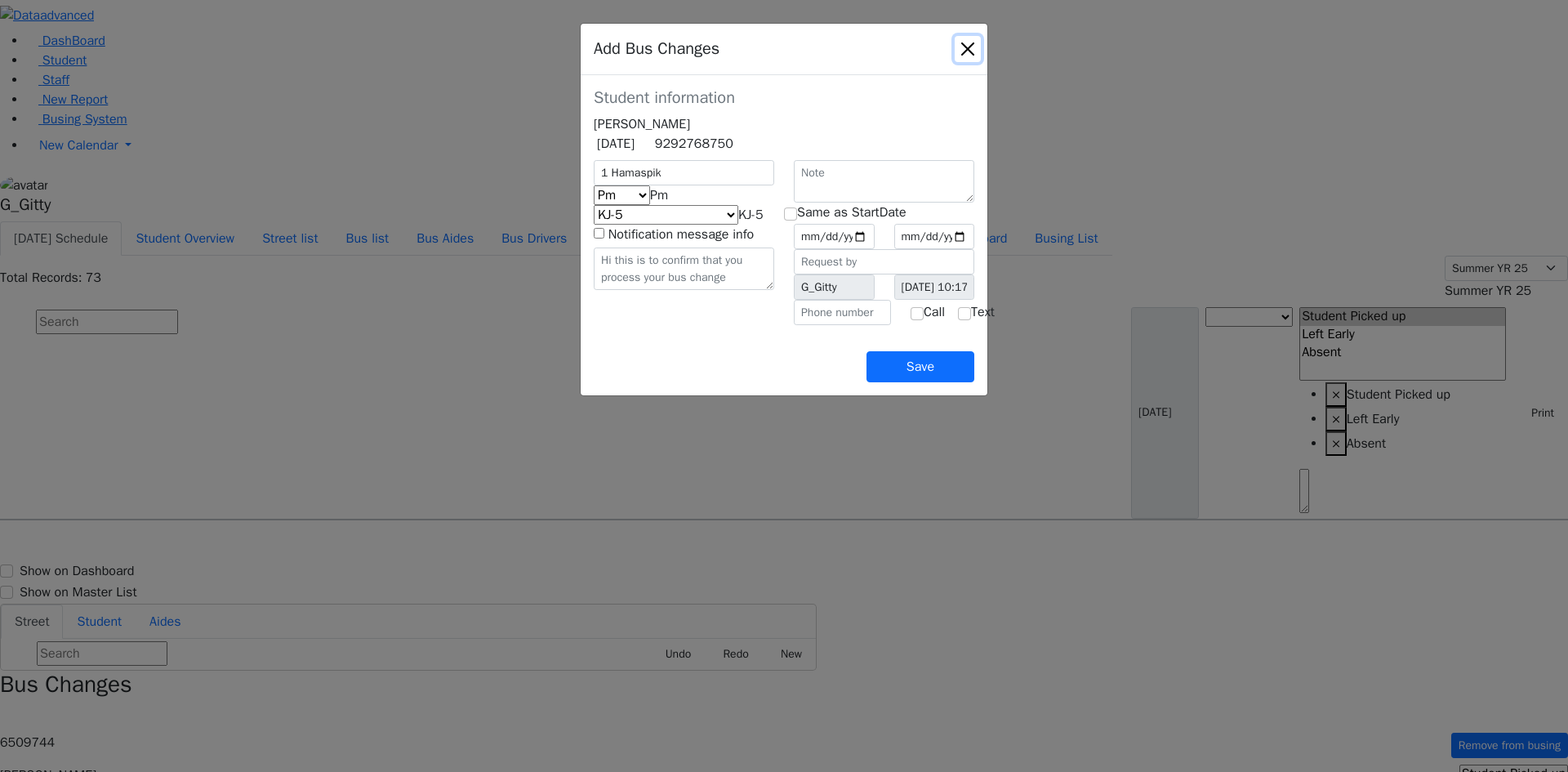 click at bounding box center (968, 49) 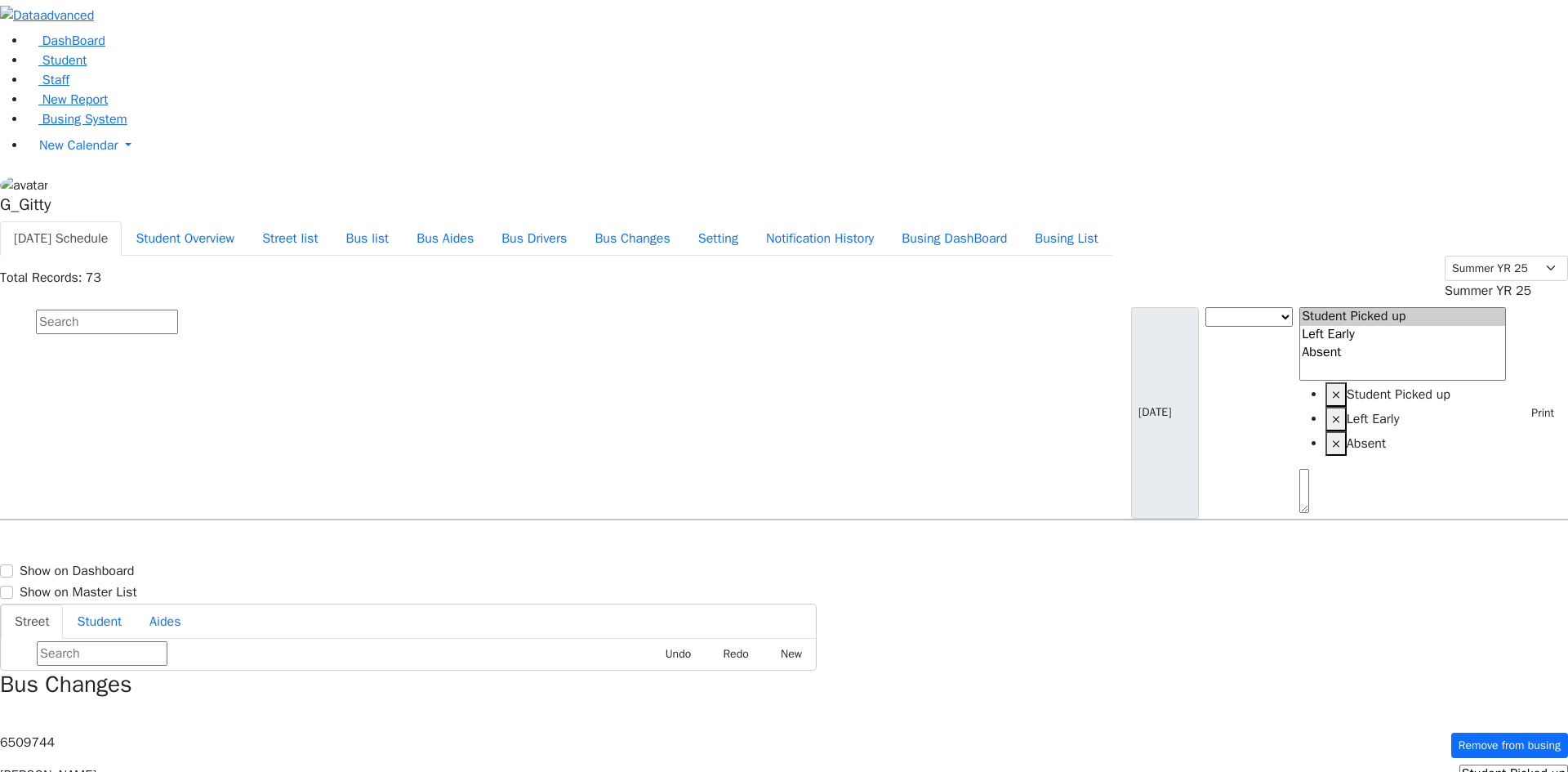 click on "Show active only
Add New" at bounding box center (784, 972) 